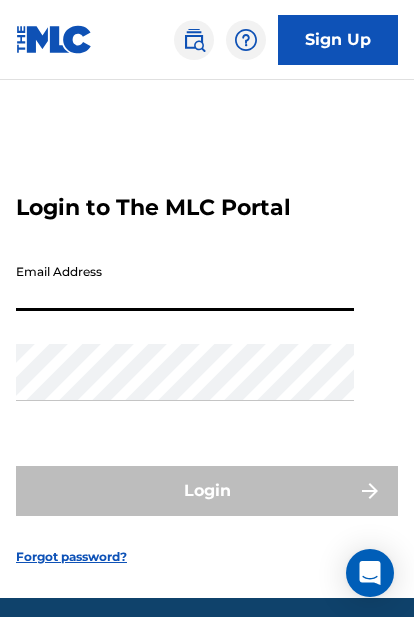 scroll, scrollTop: 50, scrollLeft: 20, axis: both 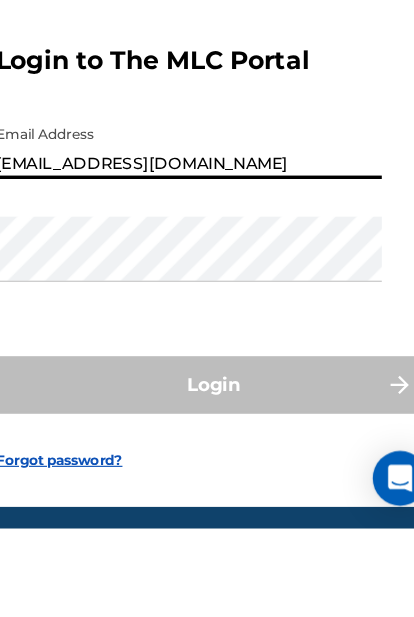 type on "[EMAIL_ADDRESS][DOMAIN_NAME]" 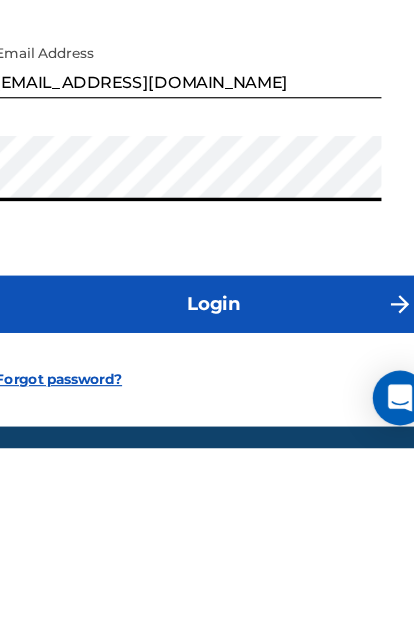 click on "Login" at bounding box center (207, 491) 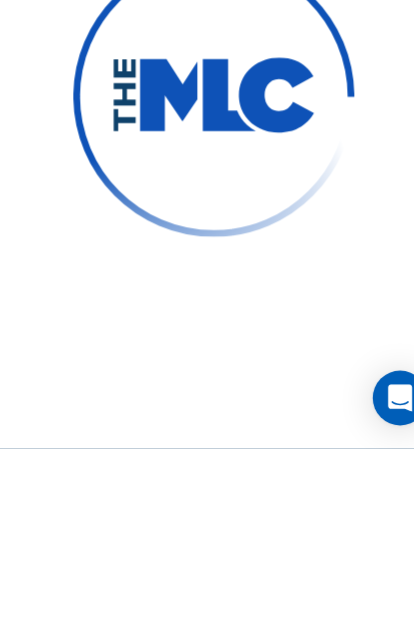 scroll, scrollTop: 123, scrollLeft: 0, axis: vertical 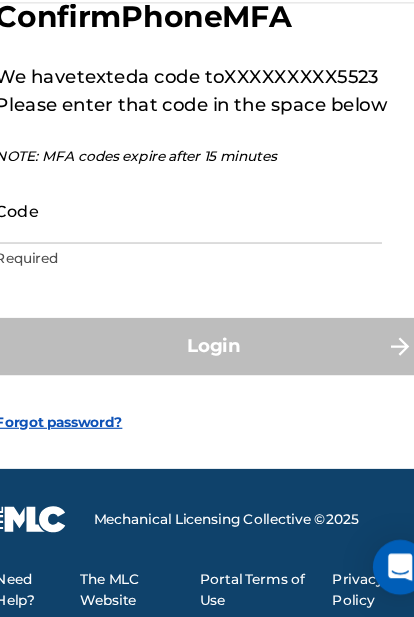 click on "Code" at bounding box center (185, 261) 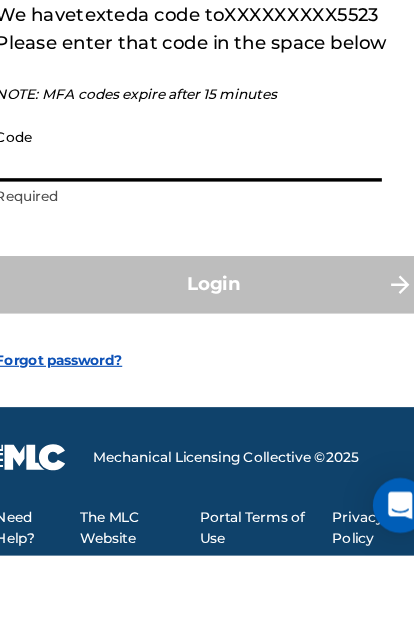 scroll, scrollTop: 122, scrollLeft: 0, axis: vertical 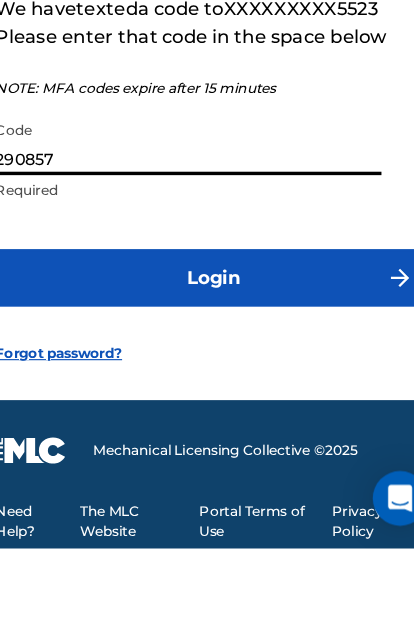 type on "290857" 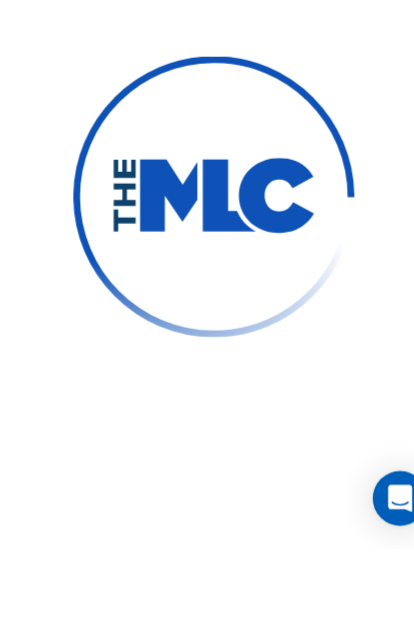 scroll, scrollTop: 129, scrollLeft: 0, axis: vertical 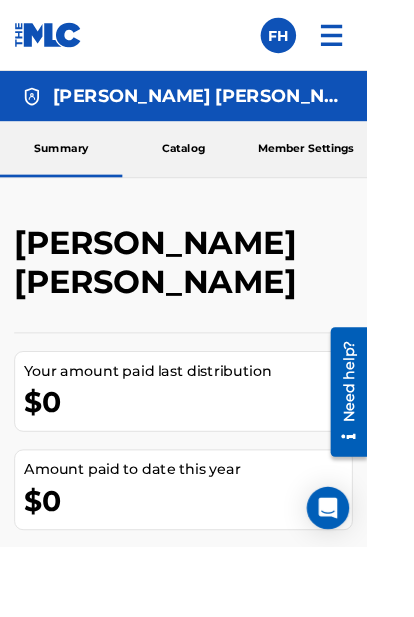 click at bounding box center (314, 40) 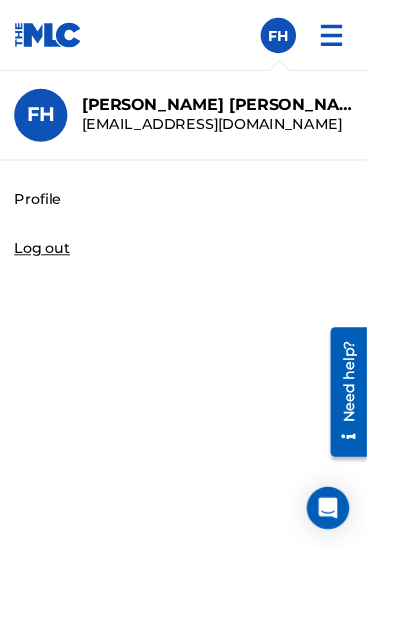 click on "Profile" at bounding box center [42, 225] 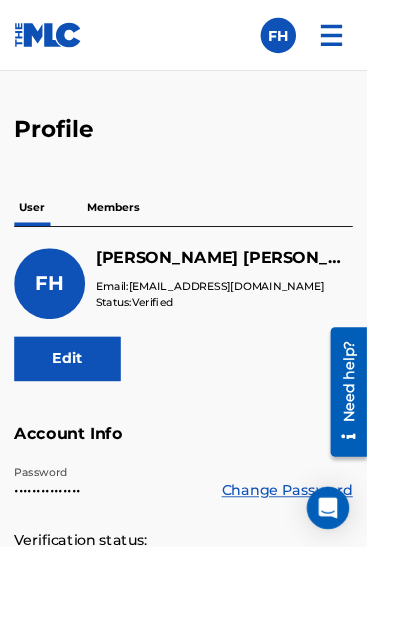 scroll, scrollTop: 45, scrollLeft: 0, axis: vertical 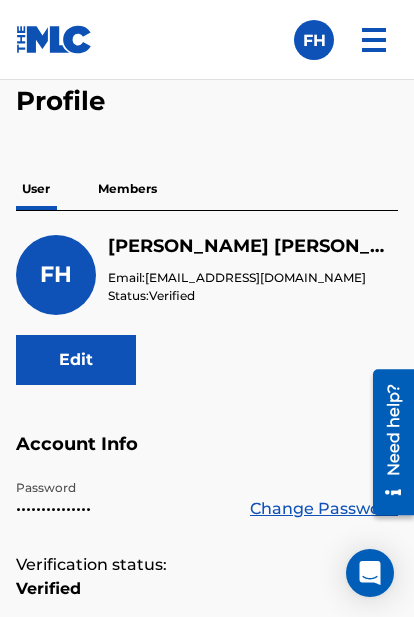click on "Members" at bounding box center [127, 189] 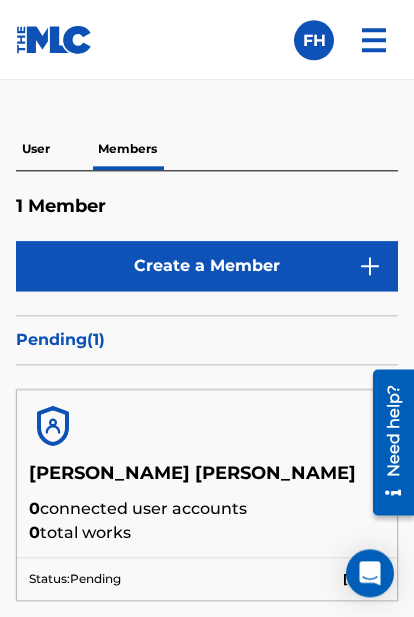 scroll, scrollTop: 83, scrollLeft: 0, axis: vertical 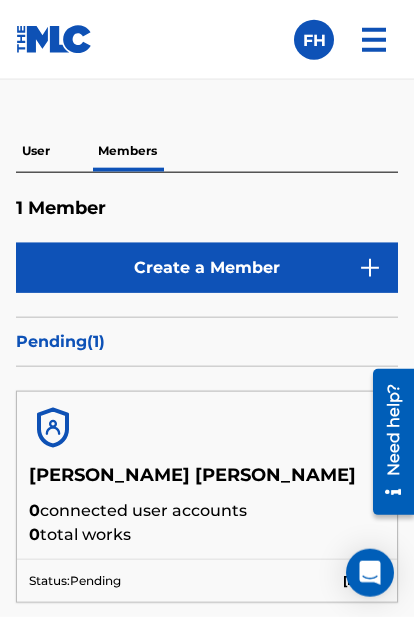 click on "Member" at bounding box center [0, 0] 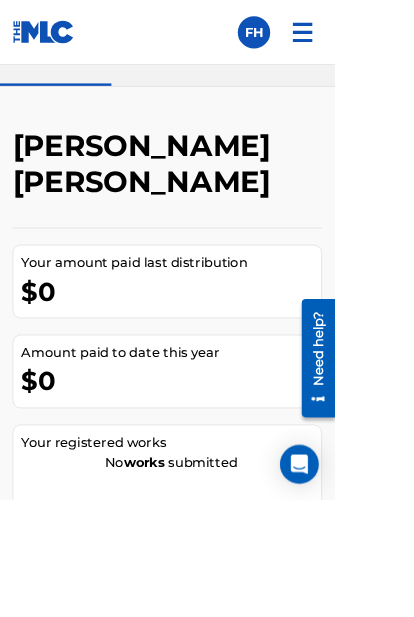 scroll, scrollTop: 94, scrollLeft: 850, axis: both 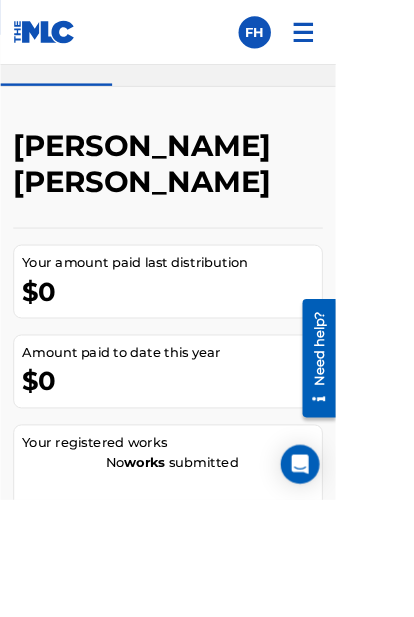 click on "Register Works" at bounding box center (257, 668) 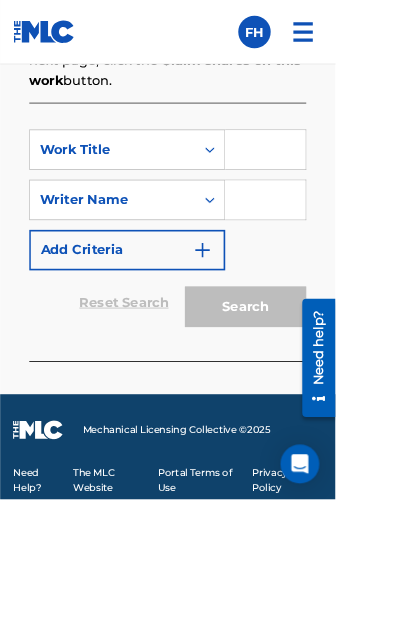 scroll, scrollTop: 1923, scrollLeft: 393, axis: both 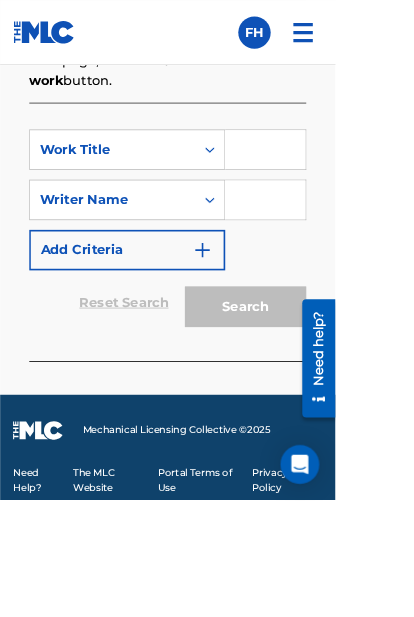 click at bounding box center [327, 185] 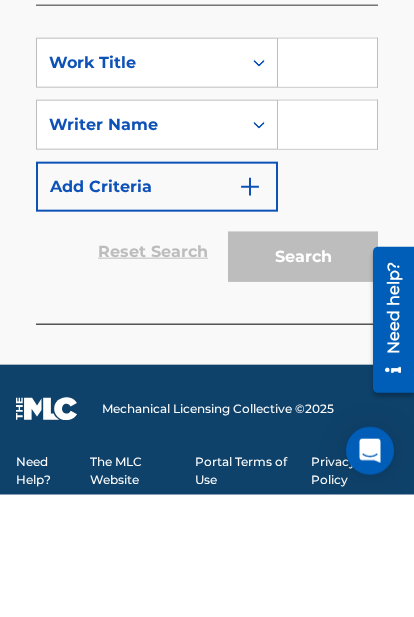 scroll, scrollTop: 2133, scrollLeft: 490, axis: both 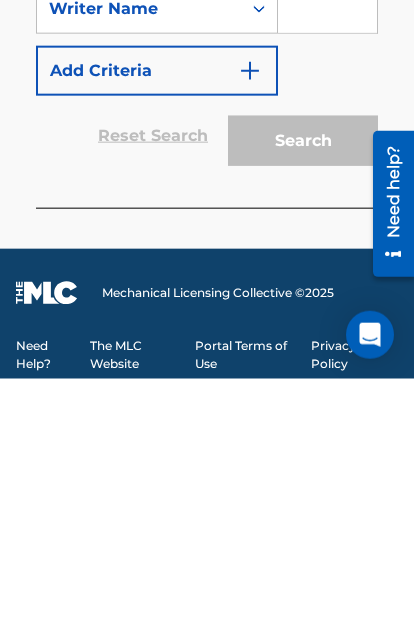 type on "Dije" 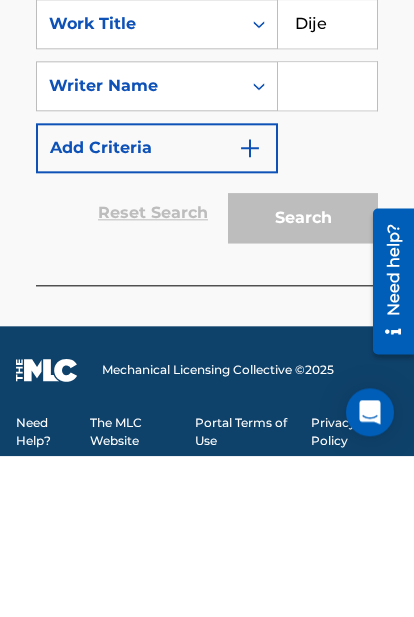 click on "Dije" at bounding box center [327, 185] 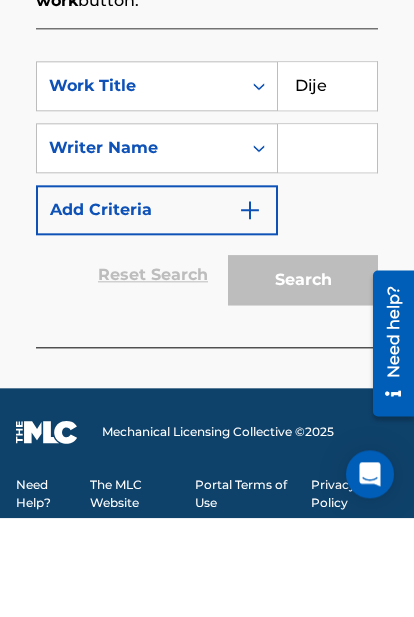 click on "Dije" at bounding box center (327, 185) 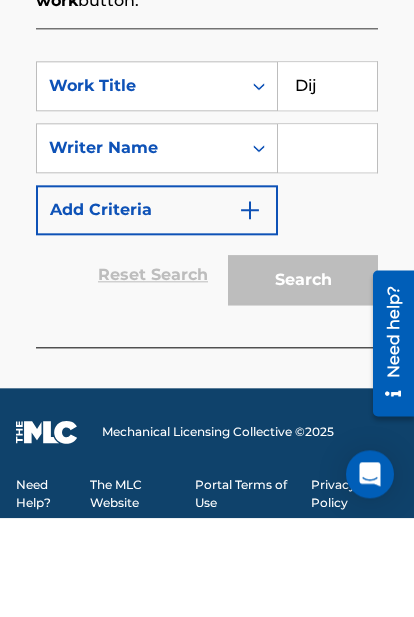 type on "Dije" 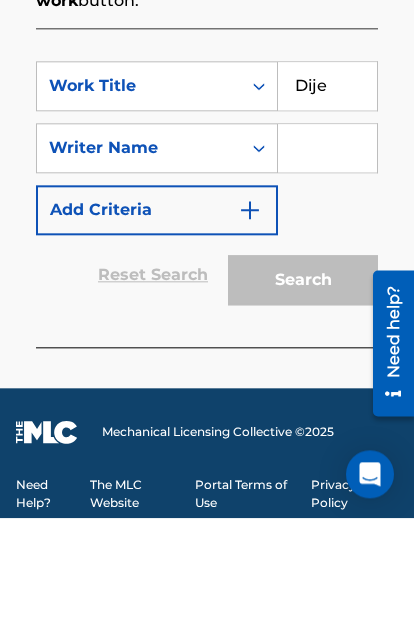 click at bounding box center (327, 247) 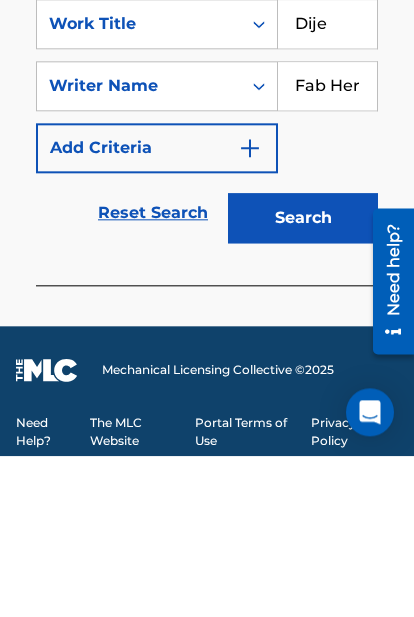 type on "Fab Her" 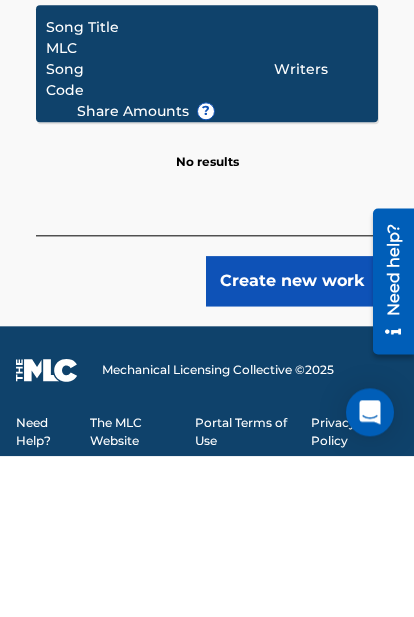 click on "Search" at bounding box center (303, 62) 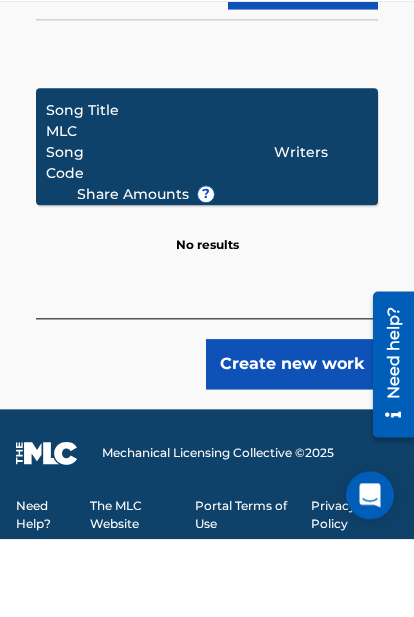scroll, scrollTop: 2584, scrollLeft: 490, axis: both 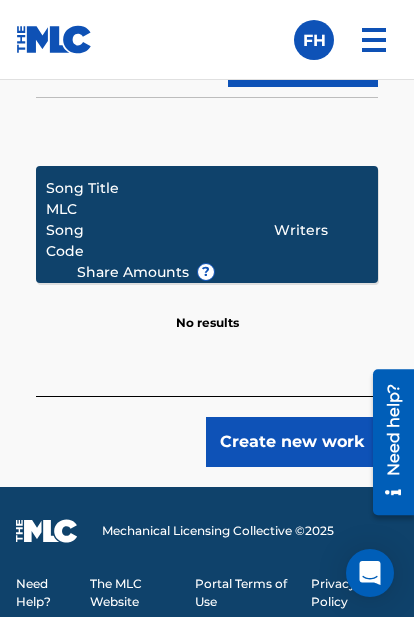 click on "Create new work" at bounding box center [292, 442] 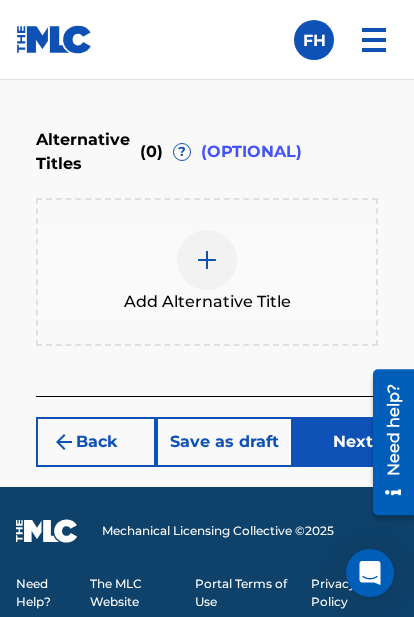 scroll, scrollTop: 961, scrollLeft: 507, axis: both 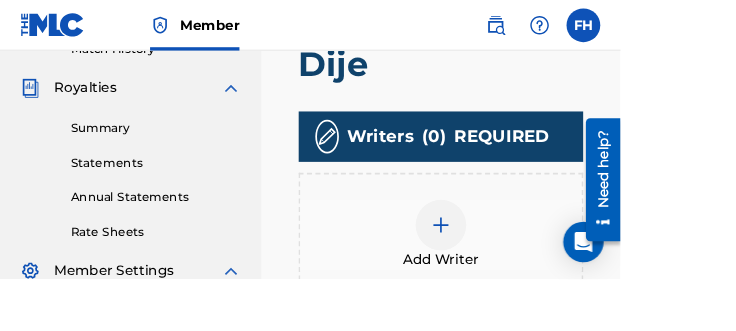 click at bounding box center (523, 267) 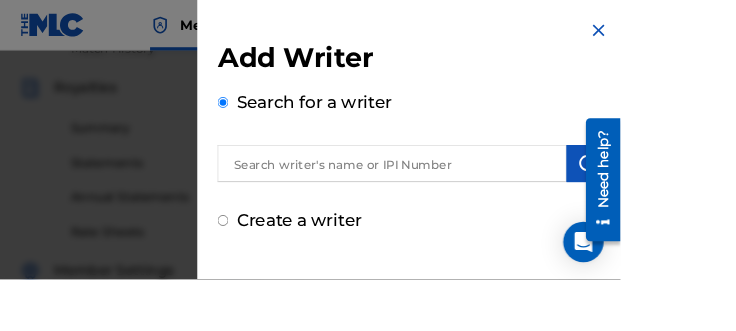 click at bounding box center [465, 194] 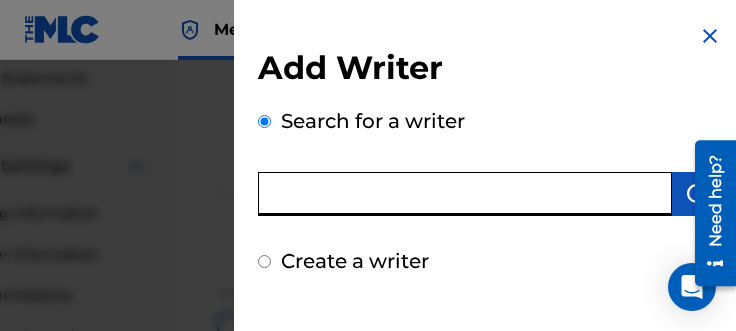 scroll, scrollTop: 576, scrollLeft: 137, axis: both 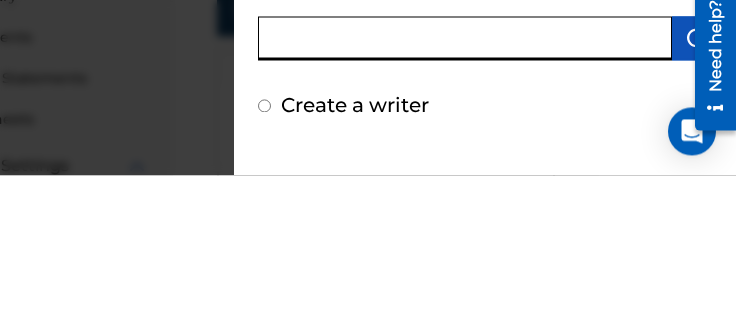 paste on "01020811619" 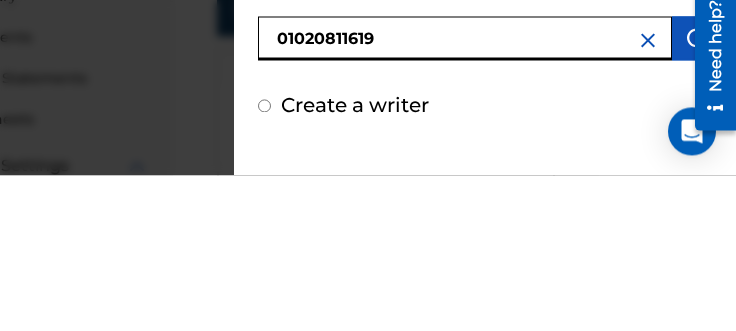 type on "01020811619" 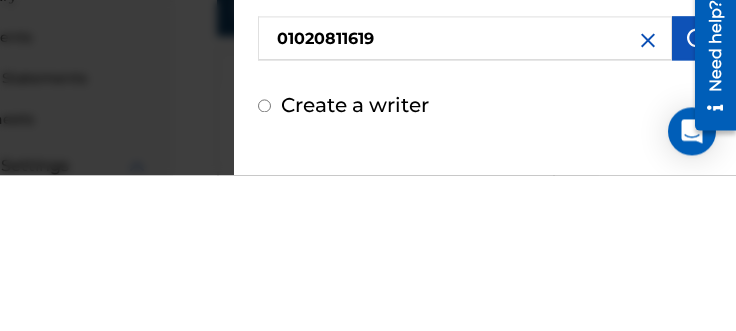 scroll, scrollTop: 732, scrollLeft: 137, axis: both 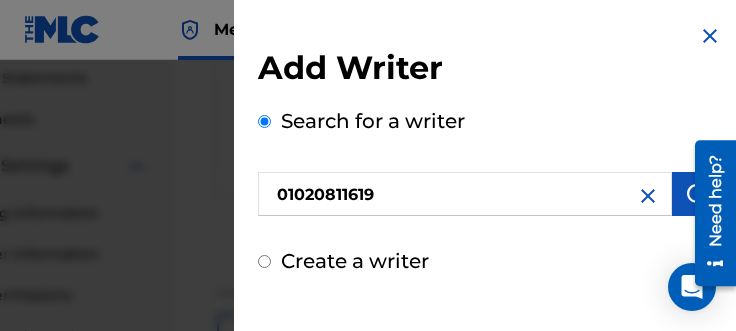 click at bounding box center [708, 212] 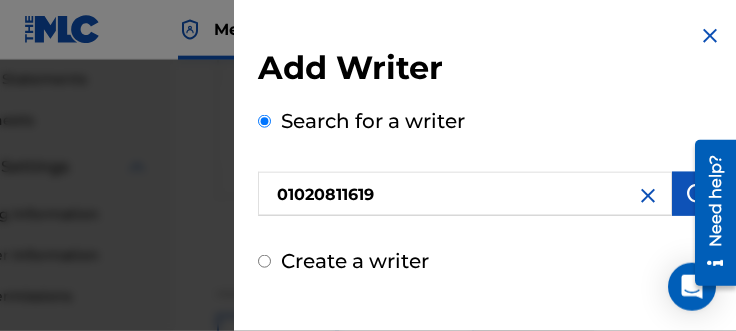 click at bounding box center (708, 212) 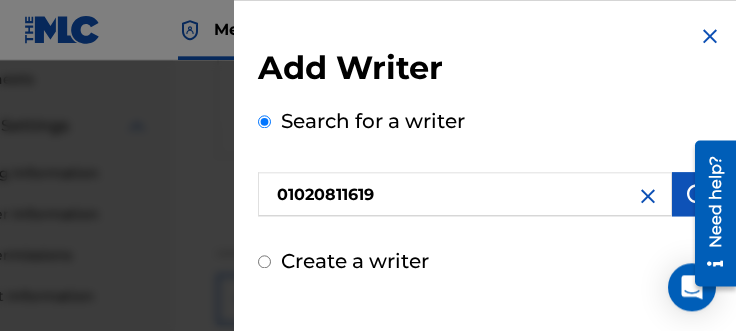 scroll, scrollTop: 771, scrollLeft: 137, axis: both 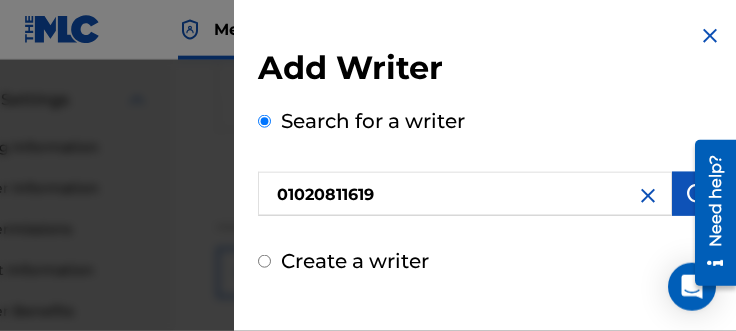 click at bounding box center [697, 194] 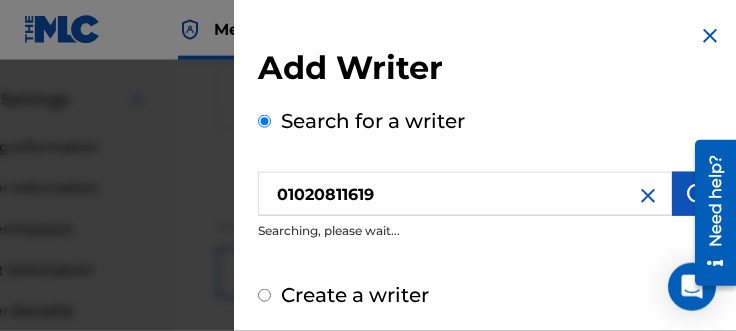 scroll, scrollTop: 799, scrollLeft: 137, axis: both 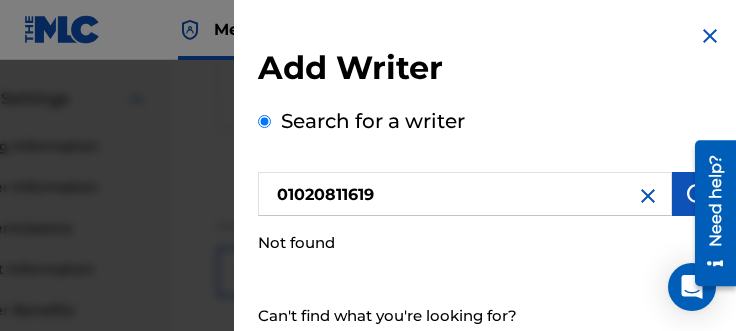 click on "Create a writer" at bounding box center (355, 352) 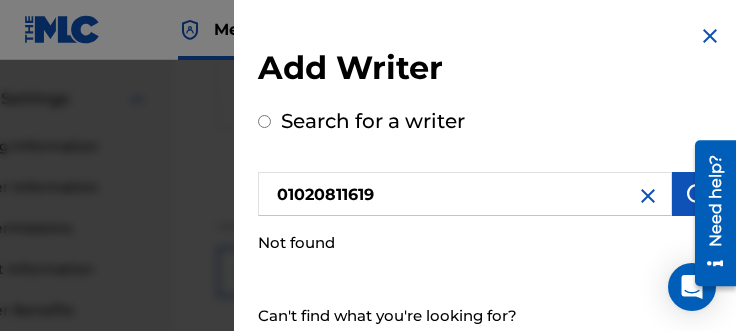 click on "Create a writer" at bounding box center [264, 352] 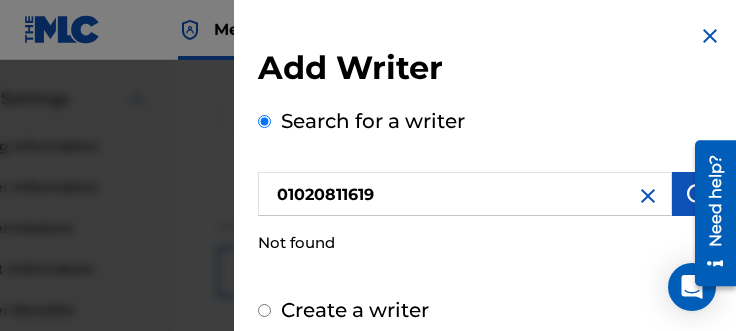 radio on "false" 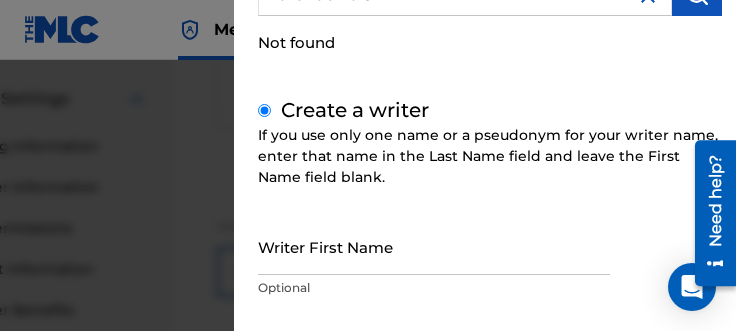 scroll, scrollTop: 201, scrollLeft: 0, axis: vertical 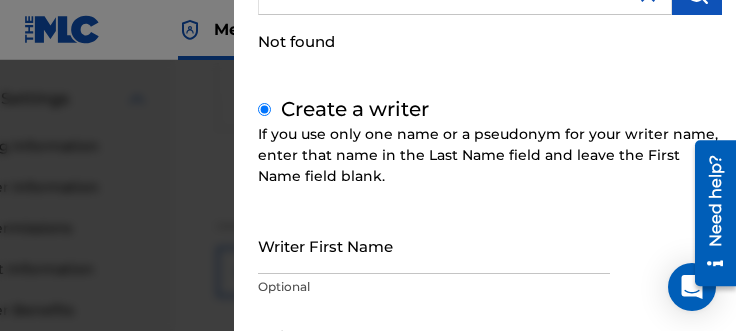 click on "Writer First Name" at bounding box center [434, 245] 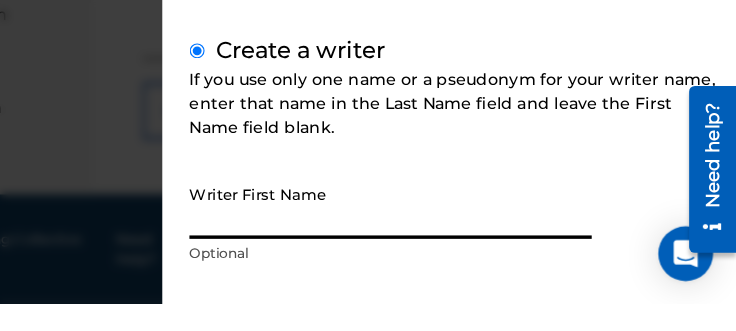 scroll, scrollTop: 798, scrollLeft: 137, axis: both 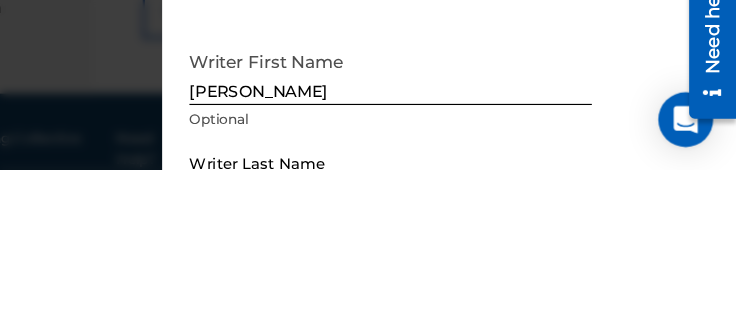 click on "[PERSON_NAME]" at bounding box center (434, 245) 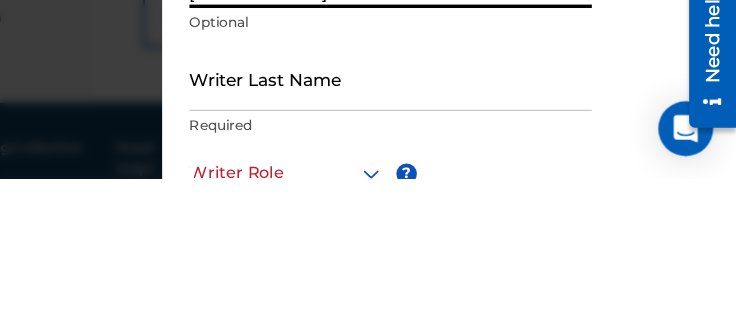 scroll, scrollTop: 294, scrollLeft: 0, axis: vertical 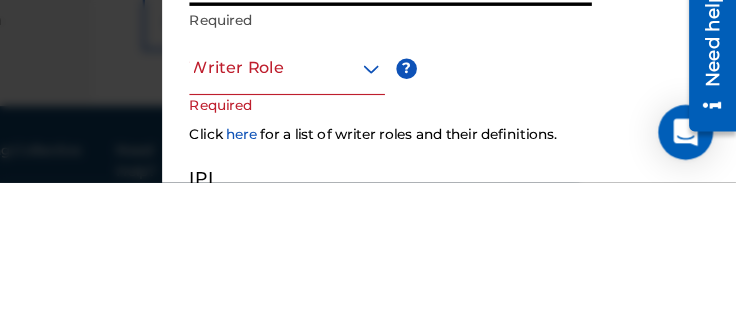 type on "[PERSON_NAME]" 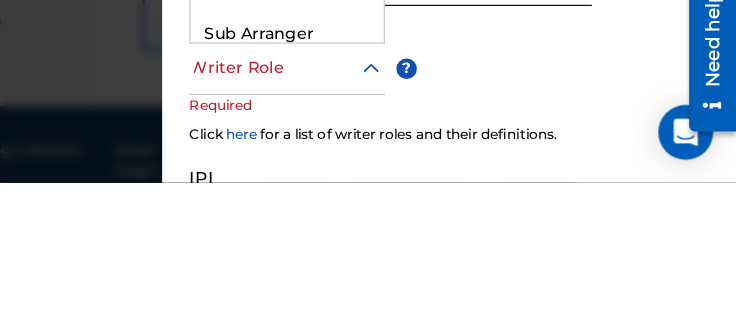 scroll, scrollTop: 880, scrollLeft: 75, axis: both 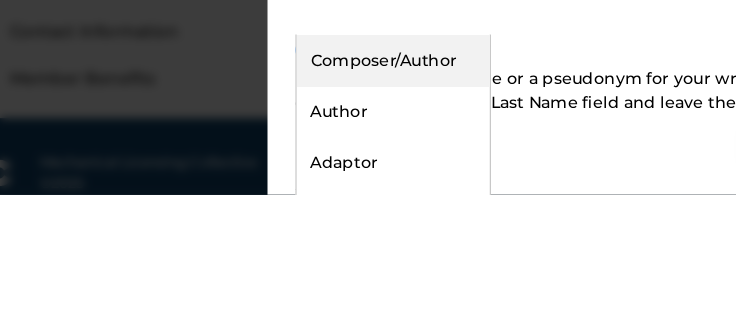 click on "Composer/Author" at bounding box center [343, 213] 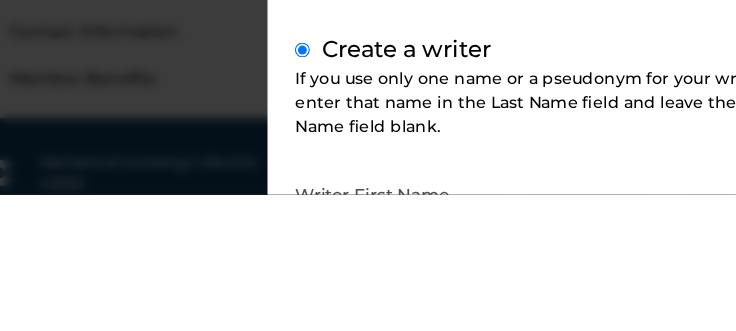 scroll, scrollTop: 877, scrollLeft: 75, axis: both 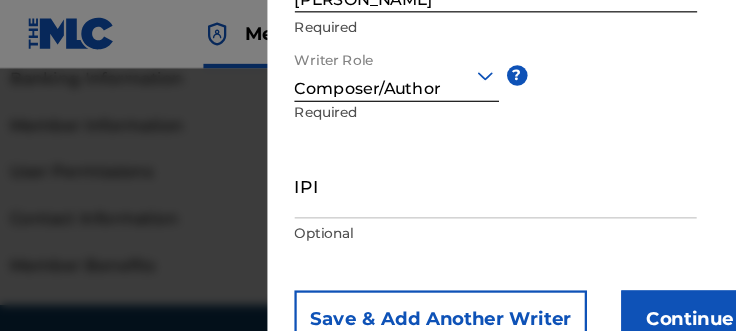 click on "IPI" at bounding box center [434, 162] 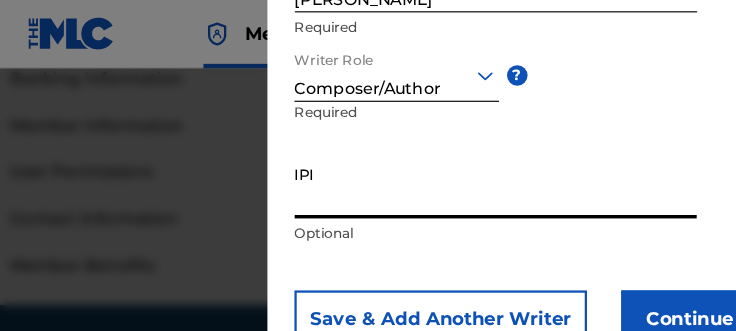 scroll, scrollTop: 877, scrollLeft: 95, axis: both 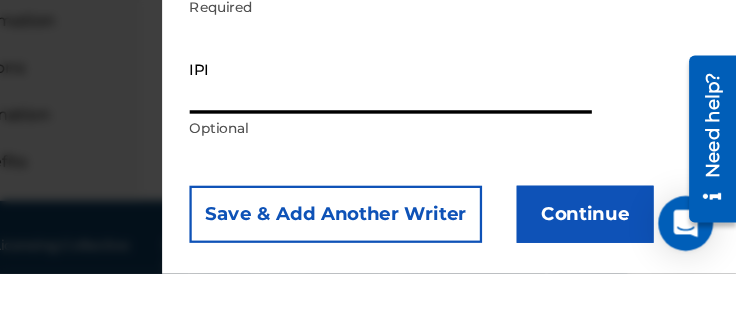 paste on "01020811619" 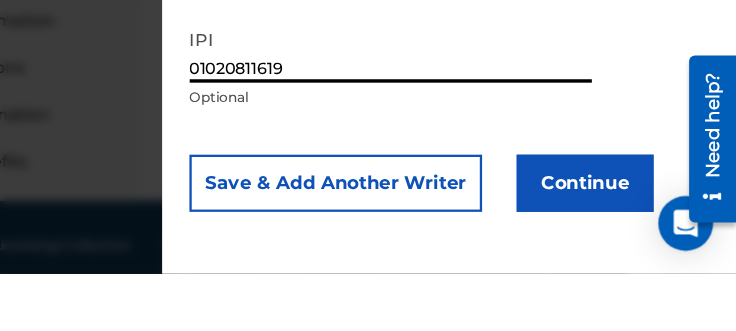 scroll, scrollTop: 585, scrollLeft: 0, axis: vertical 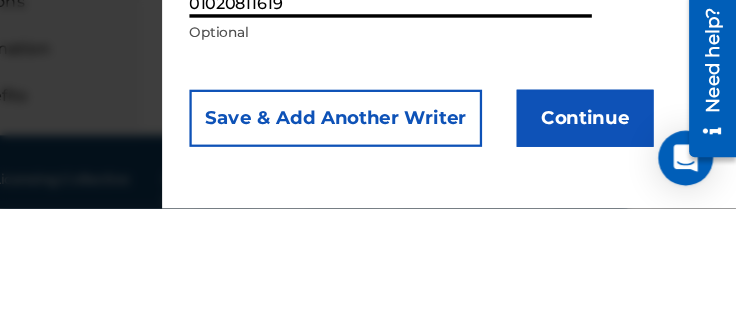 type on "01020811619" 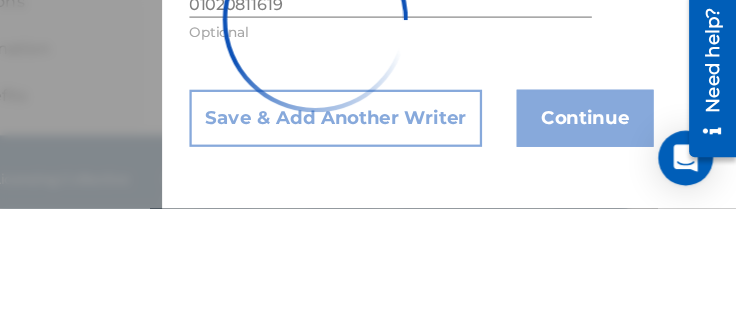scroll, scrollTop: 877, scrollLeft: 95, axis: both 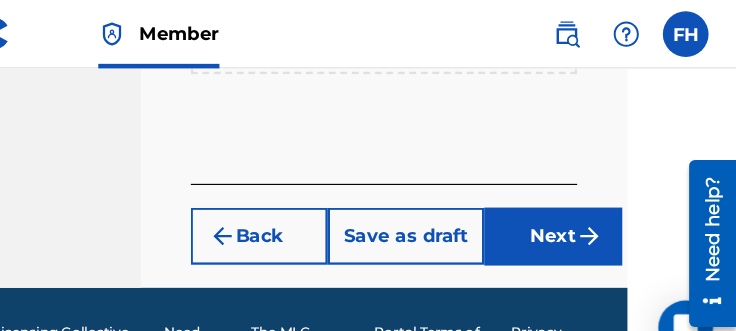 click on "Next" at bounding box center [576, 207] 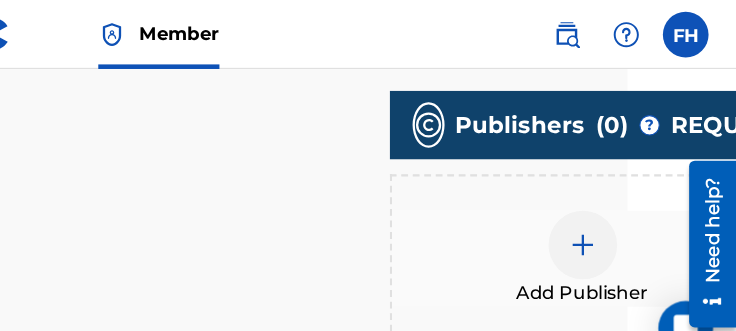 scroll, scrollTop: 471, scrollLeft: 95, axis: both 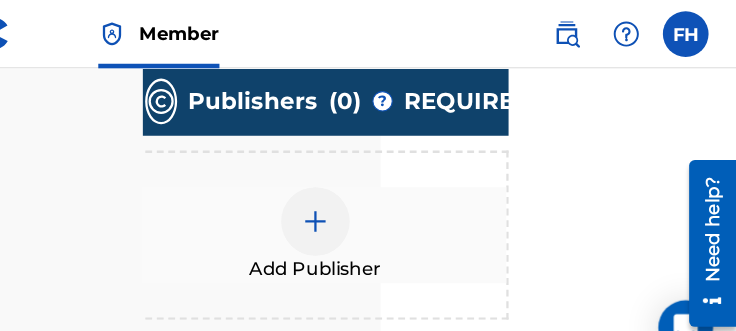click at bounding box center [368, 194] 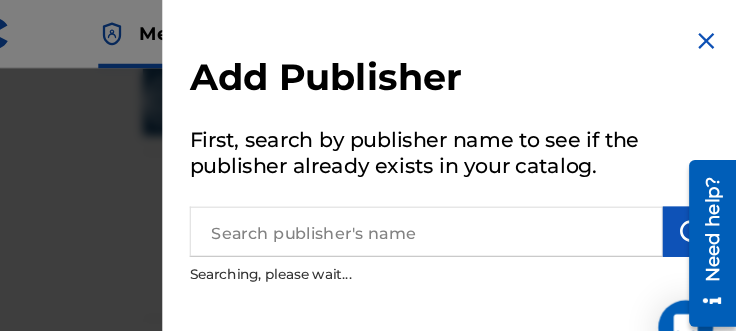 scroll, scrollTop: 471, scrollLeft: 329, axis: both 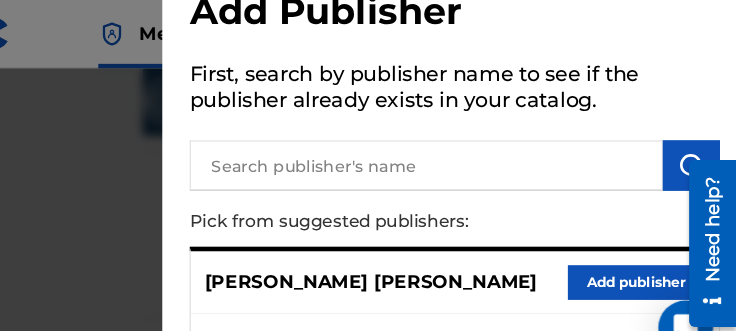 click at bounding box center (465, 145) 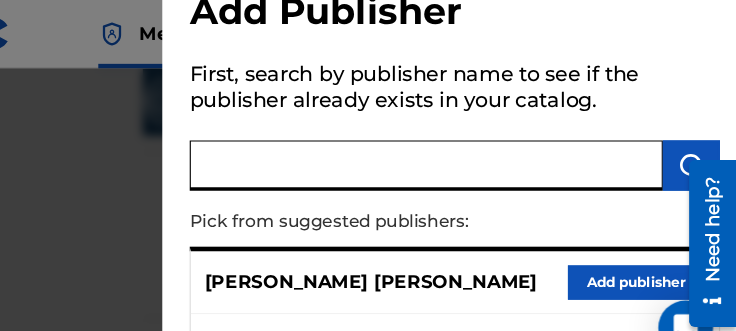 scroll, scrollTop: 471, scrollLeft: 329, axis: both 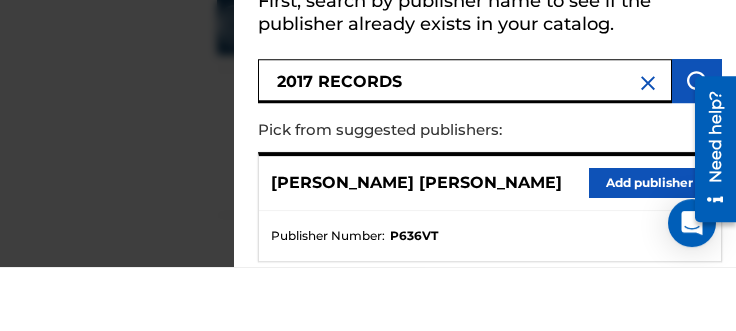 type on "2017 RECORDS" 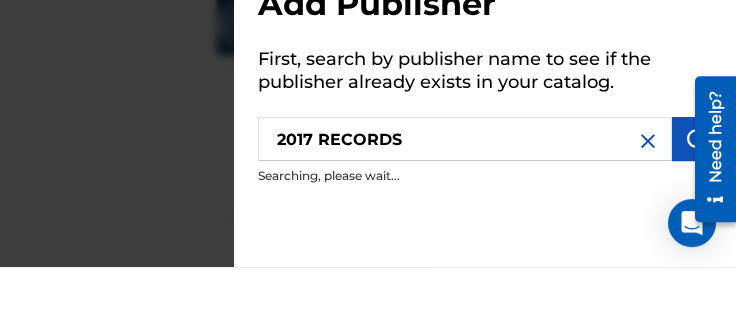 scroll, scrollTop: 536, scrollLeft: 329, axis: both 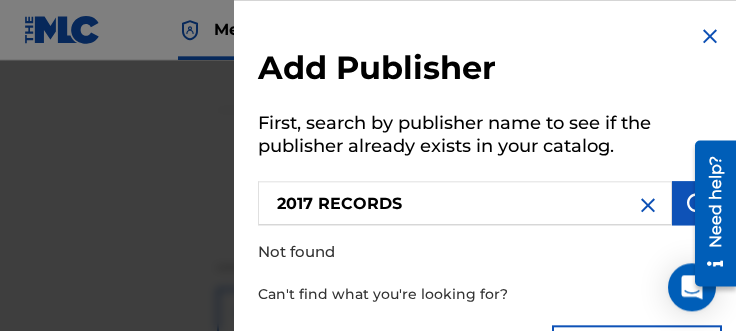click on "Create Publisher" at bounding box center (637, 350) 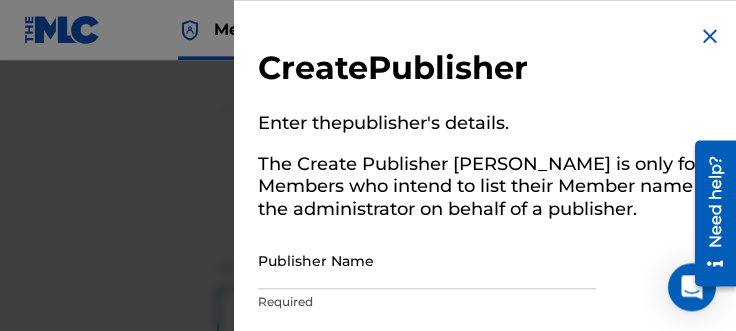 scroll, scrollTop: 640, scrollLeft: 329, axis: both 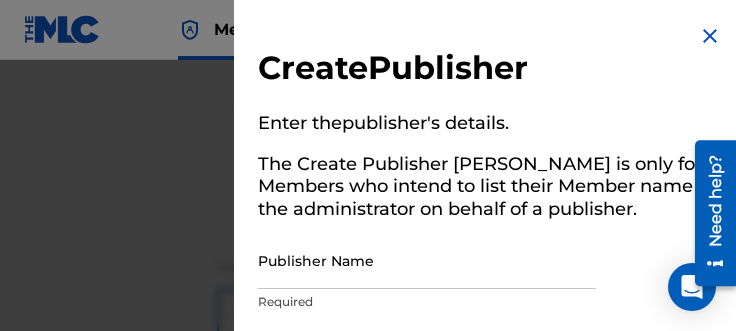 click on "Publisher Name" at bounding box center (427, 260) 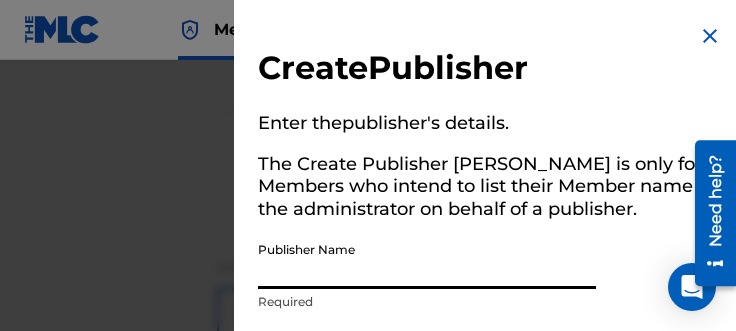scroll, scrollTop: 646, scrollLeft: 329, axis: both 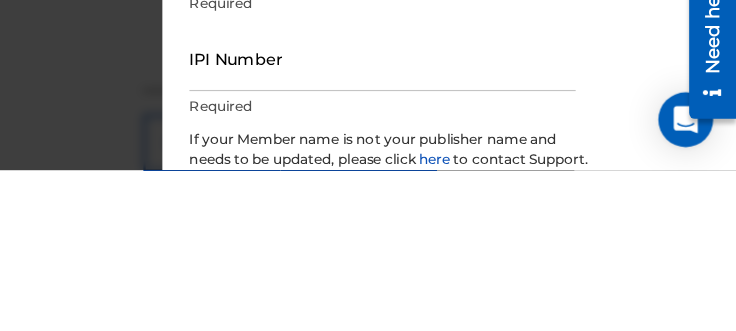type on "2017 RECORDS" 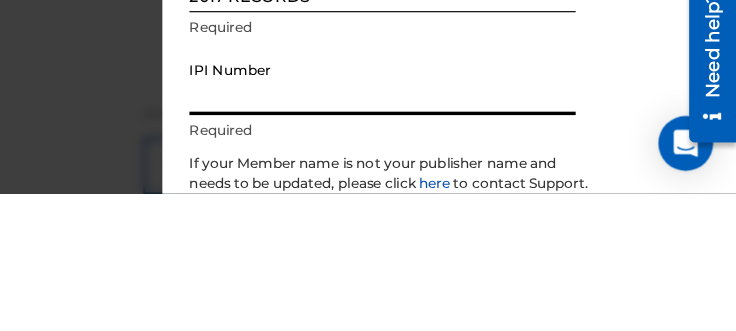 click on "IPI Number" at bounding box center [427, 233] 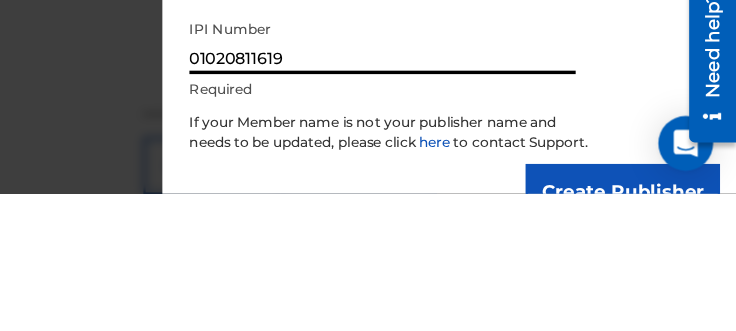 scroll, scrollTop: 162, scrollLeft: 0, axis: vertical 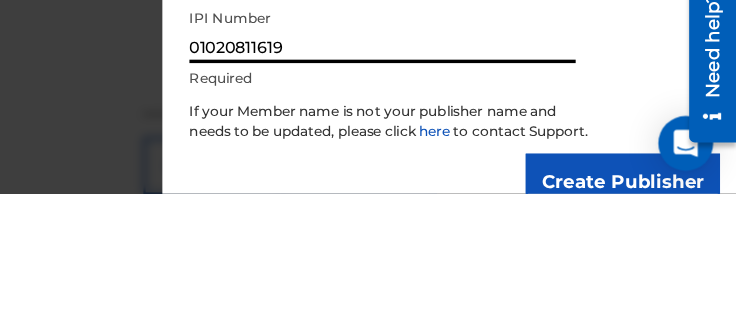 type on "01020811619" 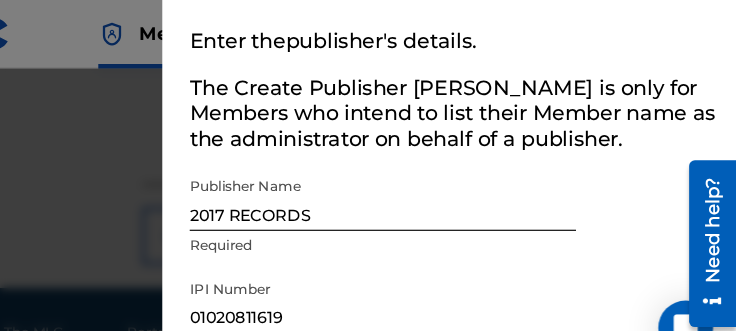 scroll, scrollTop: 86, scrollLeft: 0, axis: vertical 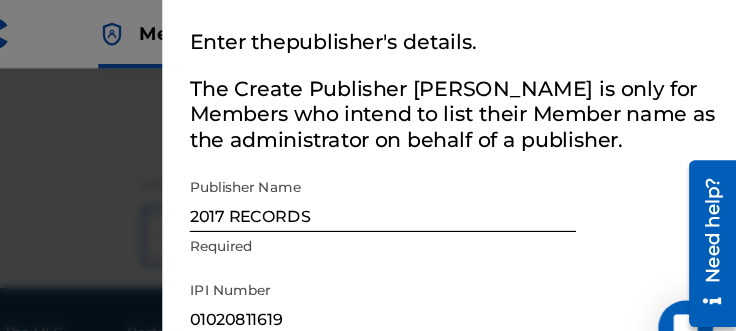 click on "2017 RECORDS" at bounding box center (427, 174) 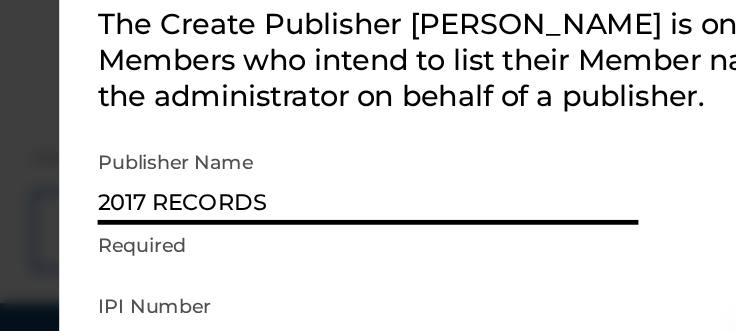 click on "2017 RECORDS" at bounding box center [427, 174] 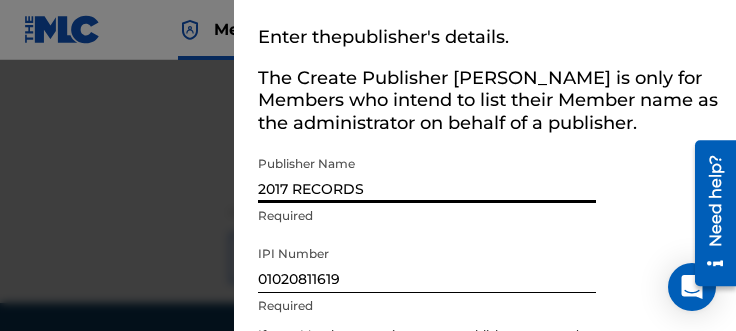 click on "2017 RECORDS" at bounding box center (427, 174) 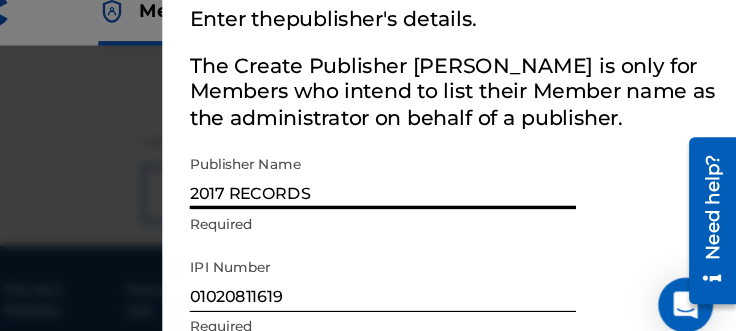 scroll, scrollTop: 695, scrollLeft: 310, axis: both 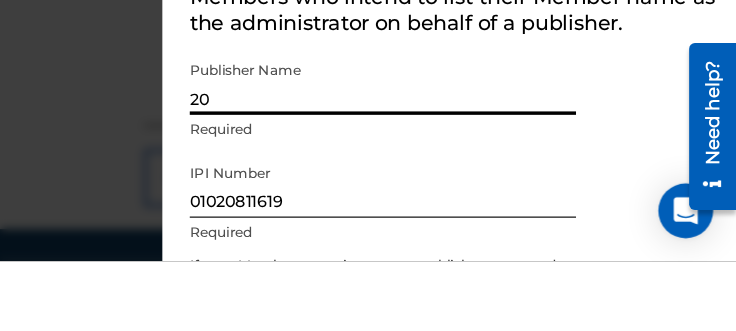 type on "2" 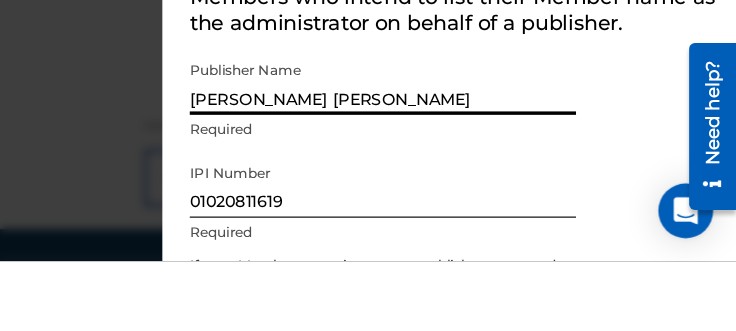 type on "[PERSON_NAME] [PERSON_NAME]" 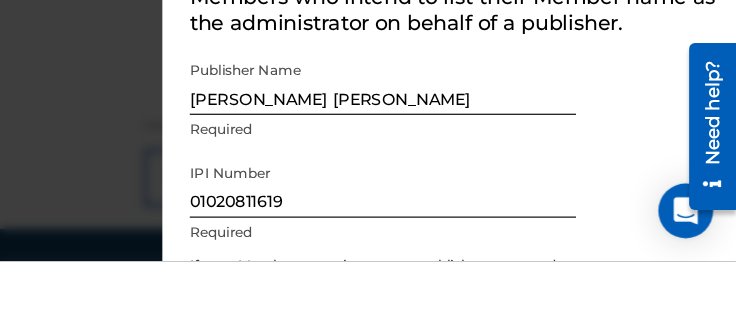scroll, scrollTop: 746, scrollLeft: 311, axis: both 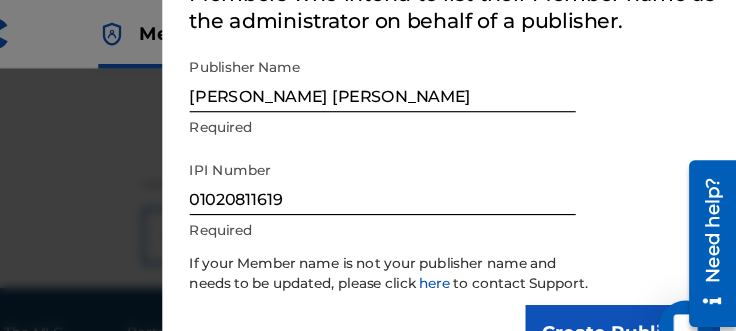 click on "Create Publisher" at bounding box center [637, 292] 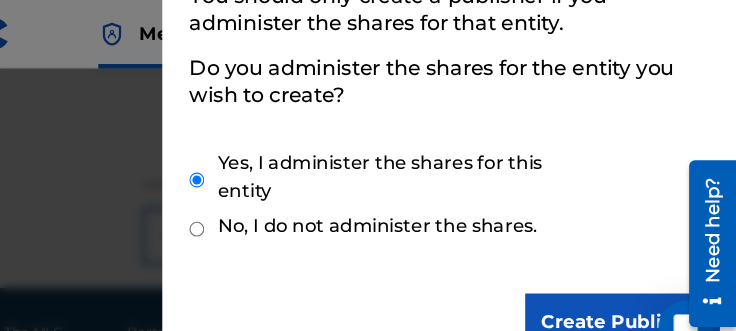 scroll, scrollTop: 98, scrollLeft: 0, axis: vertical 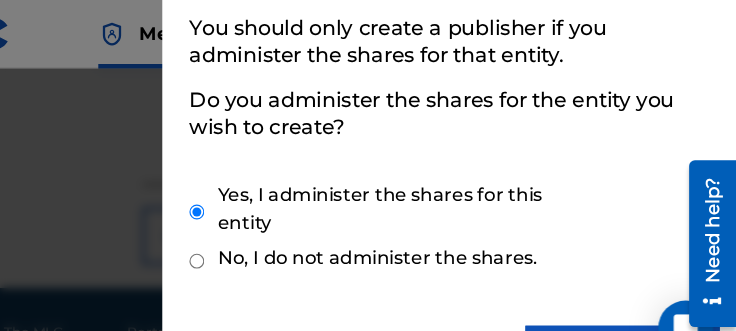 click on "Create Publisher" at bounding box center (637, 310) 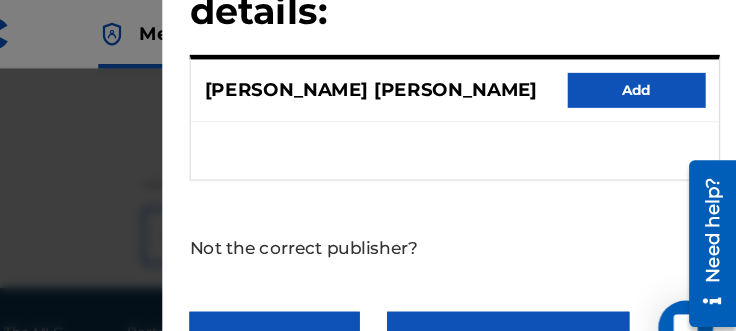 scroll, scrollTop: 137, scrollLeft: 0, axis: vertical 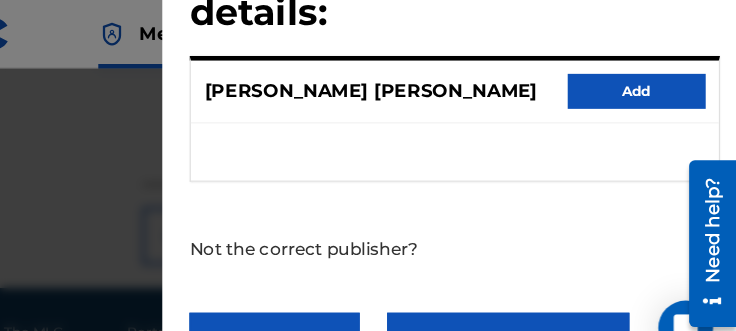 click on "Add" at bounding box center [649, 80] 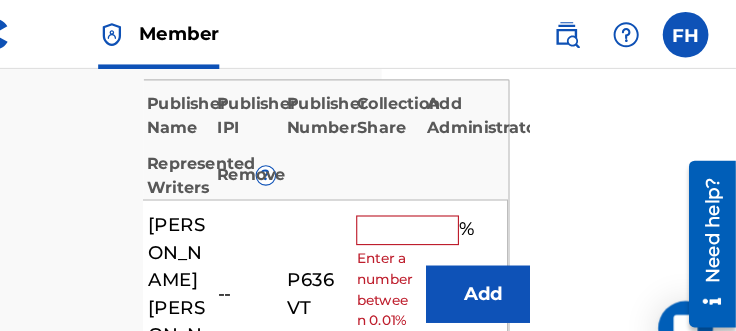 scroll, scrollTop: 534, scrollLeft: 311, axis: both 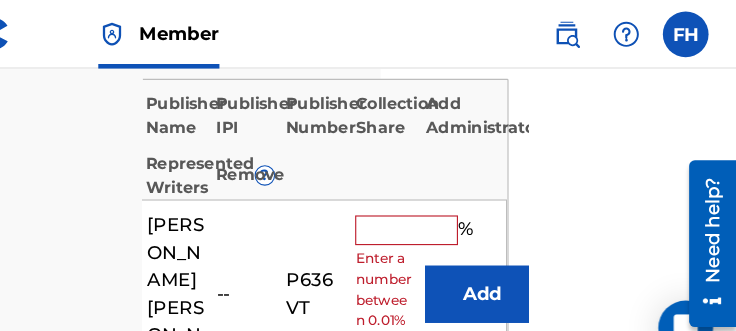 click on "[PERSON_NAME] [PERSON_NAME]" at bounding box center (246, 257) 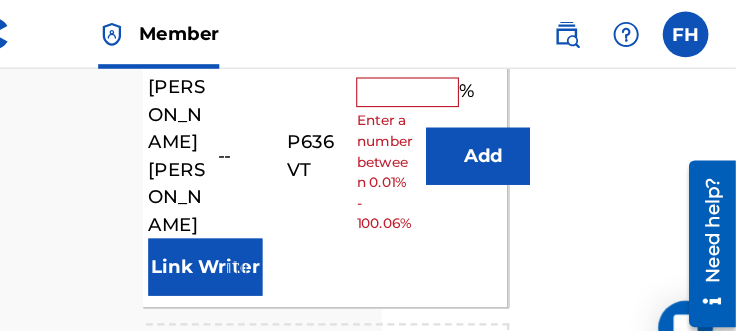 scroll, scrollTop: 655, scrollLeft: 311, axis: both 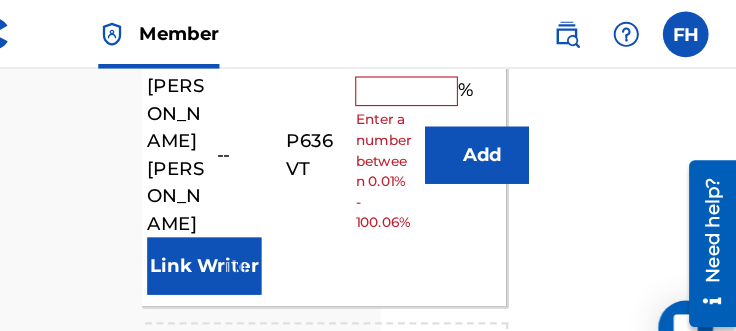 click on "Link Writer" at bounding box center (271, 233) 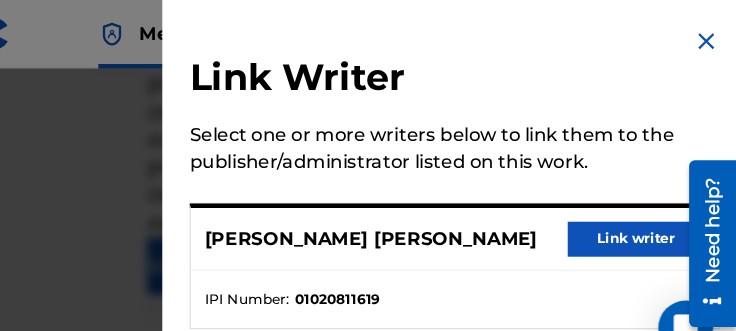 click on "Link writer" at bounding box center (649, 209) 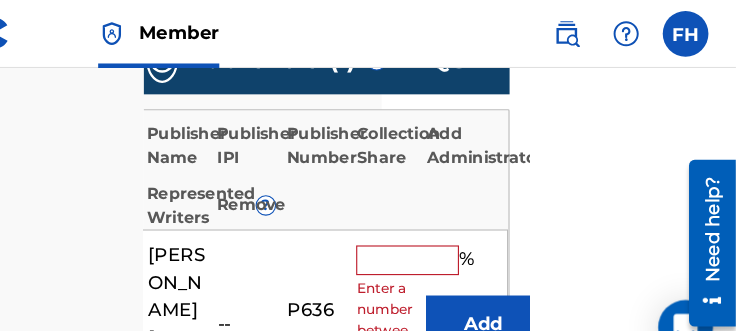 scroll, scrollTop: 508, scrollLeft: 310, axis: both 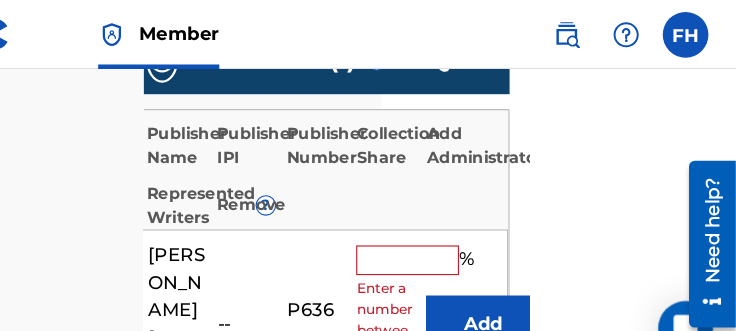 click at bounding box center [449, 227] 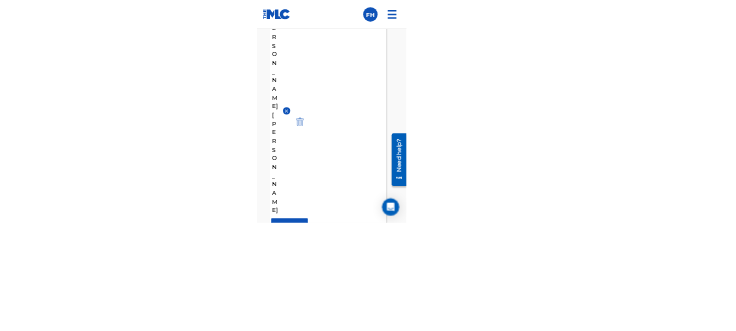 scroll, scrollTop: 594, scrollLeft: 329, axis: both 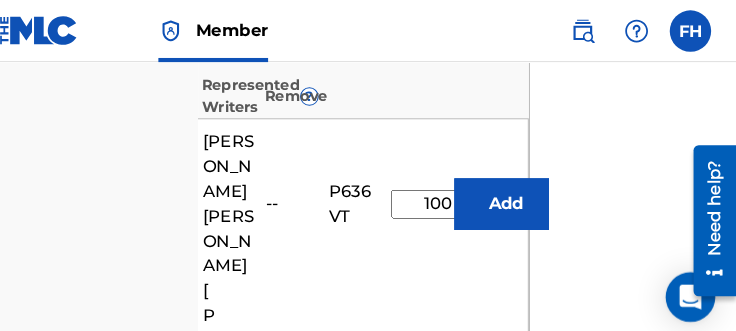 click on "100" at bounding box center (448, 197) 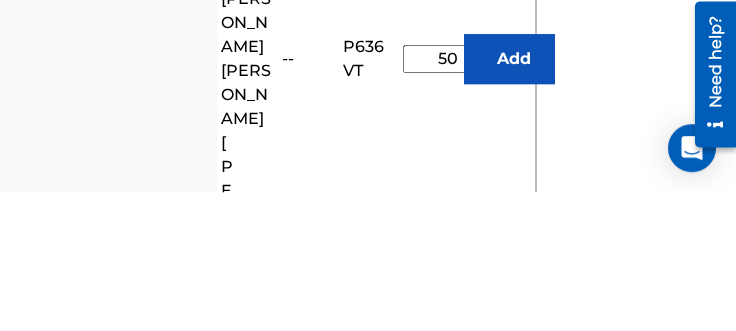 type on "50" 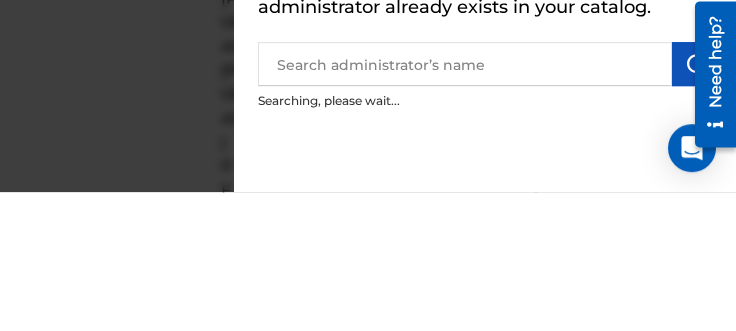scroll, scrollTop: 733, scrollLeft: 329, axis: both 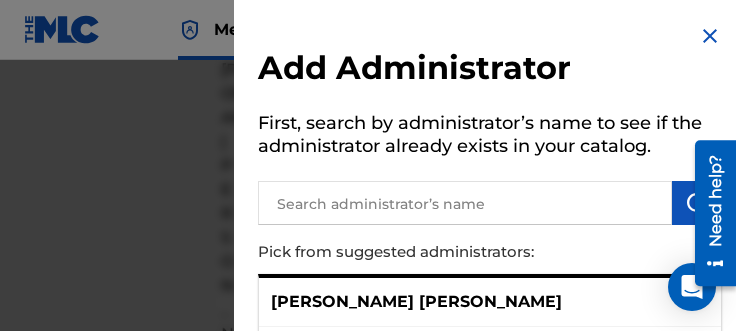 click on "Publisher Number : P636VT" at bounding box center (490, 352) 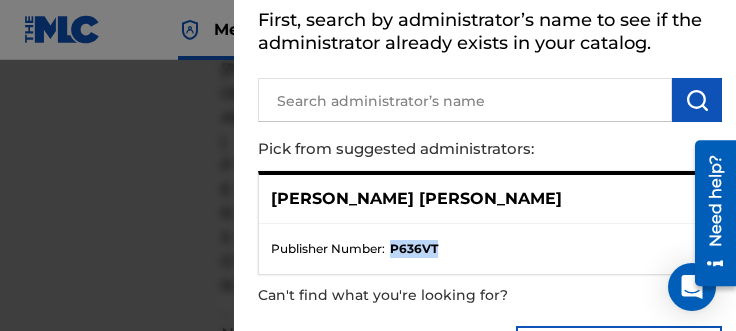 scroll, scrollTop: 102, scrollLeft: 0, axis: vertical 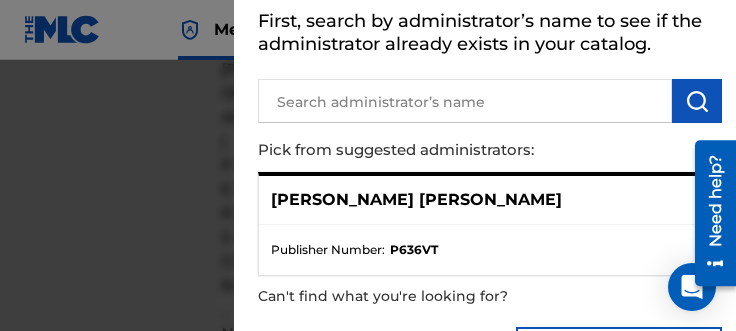 click on "[PERSON_NAME] [PERSON_NAME]" at bounding box center (416, 200) 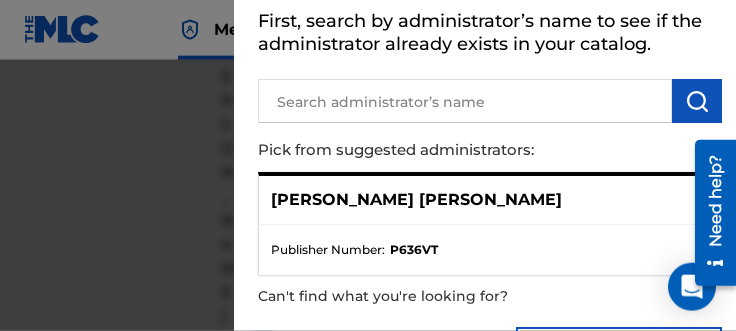 scroll, scrollTop: 850, scrollLeft: 329, axis: both 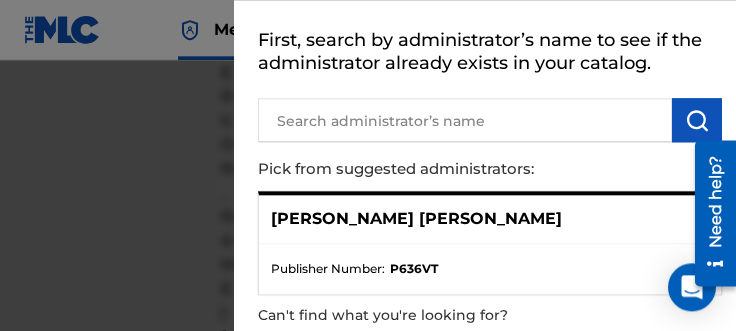 click on "[PERSON_NAME] [PERSON_NAME]" at bounding box center [490, 219] 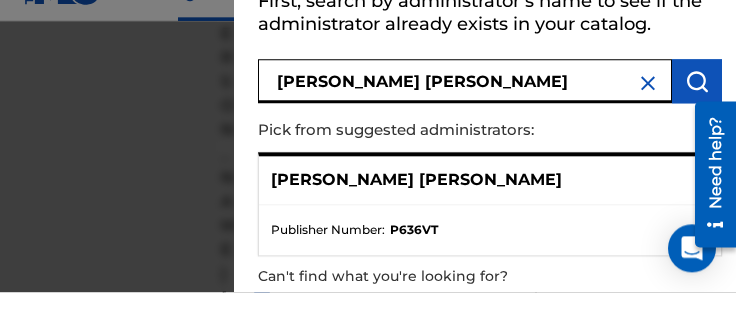 click at bounding box center (697, 120) 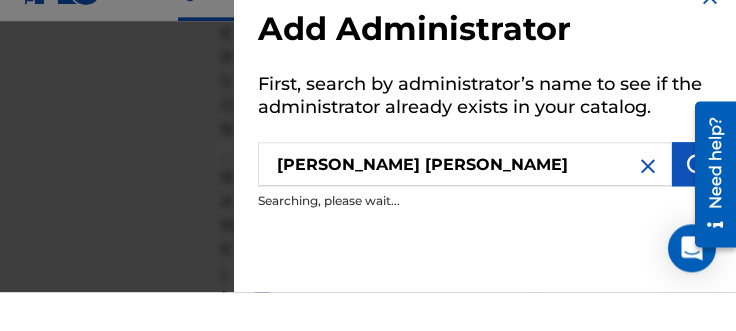 scroll, scrollTop: 889, scrollLeft: 329, axis: both 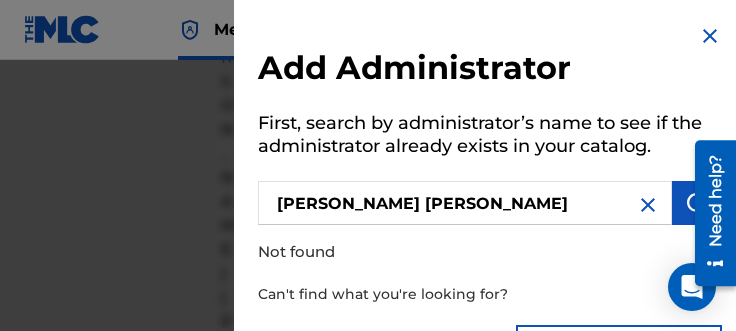 click on "[PERSON_NAME] [PERSON_NAME]" at bounding box center (465, 203) 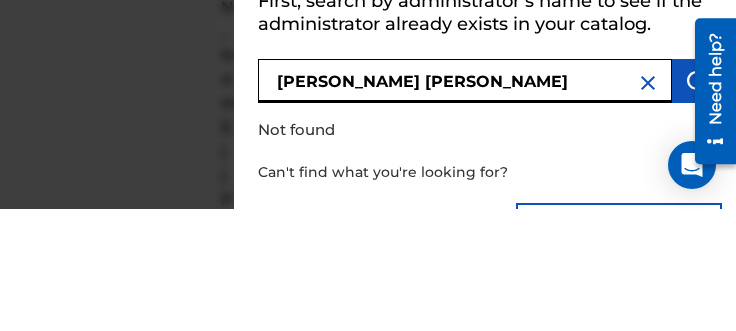 type on "[PERSON_NAME] [PERSON_NAME]" 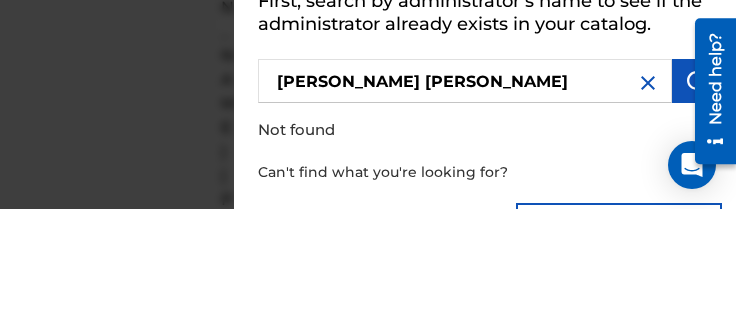 scroll, scrollTop: 1011, scrollLeft: 329, axis: both 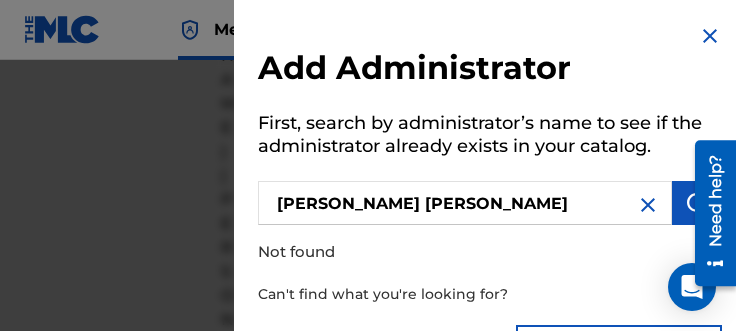 click at bounding box center (697, 203) 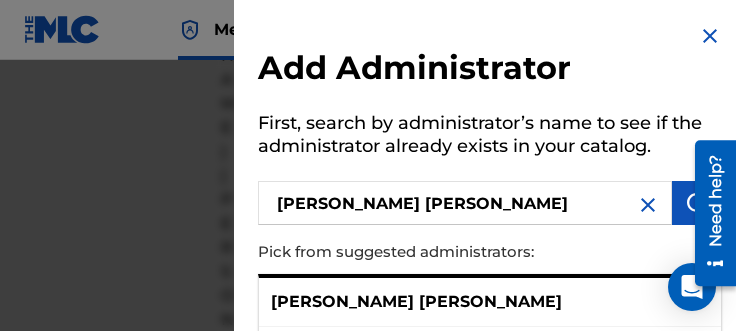click on "[PERSON_NAME] [PERSON_NAME]" at bounding box center (416, 302) 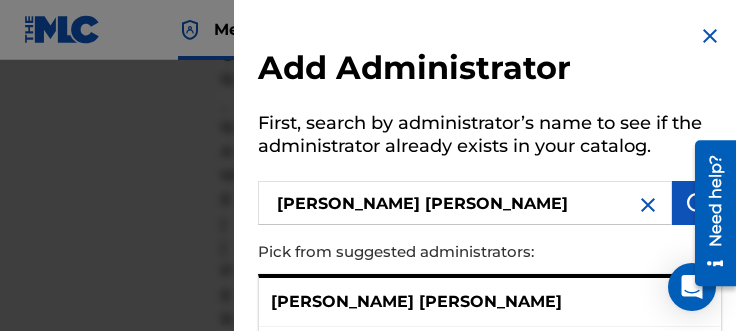 scroll, scrollTop: 937, scrollLeft: 329, axis: both 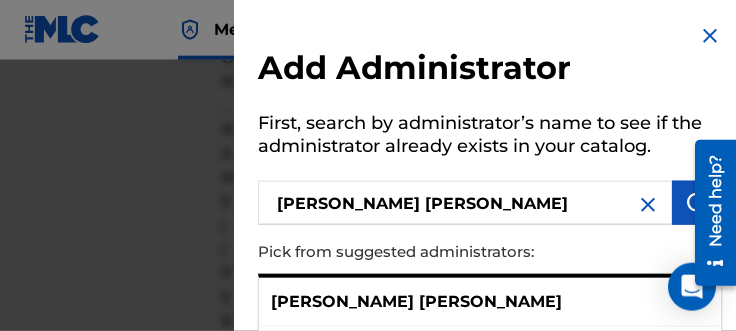 click on "Publisher Number : P636VT" at bounding box center (490, 352) 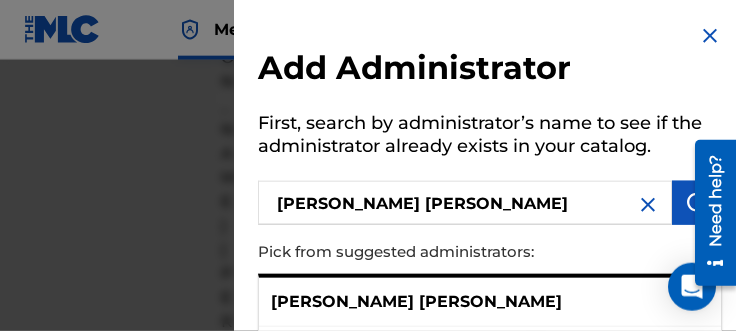 click on "[PERSON_NAME] [PERSON_NAME]" at bounding box center [490, 302] 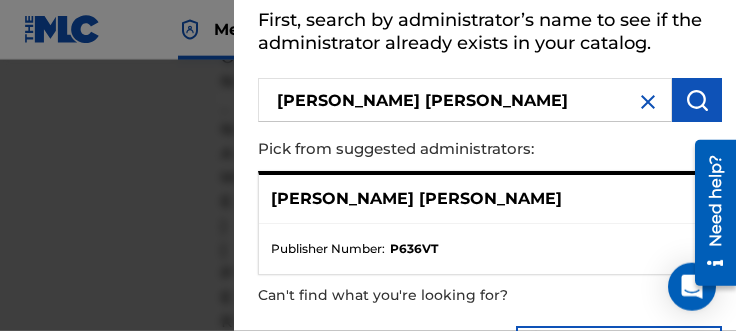 scroll, scrollTop: 102, scrollLeft: 0, axis: vertical 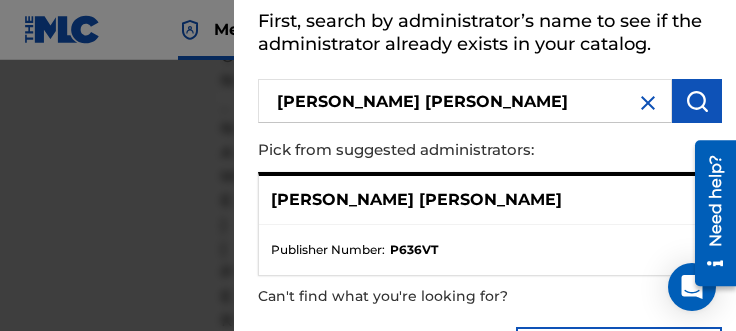 click on "Publisher Number : P636VT" at bounding box center (490, 250) 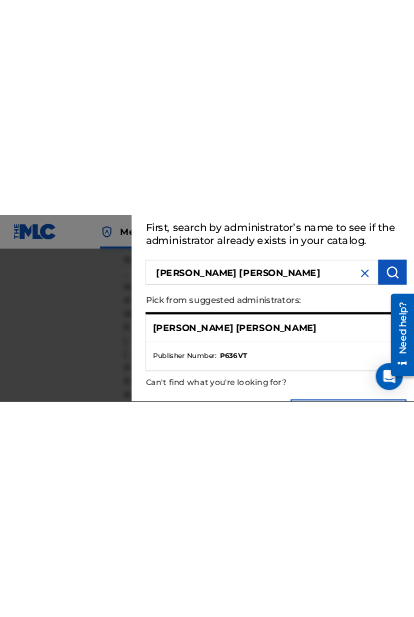 scroll, scrollTop: 671, scrollLeft: 234, axis: both 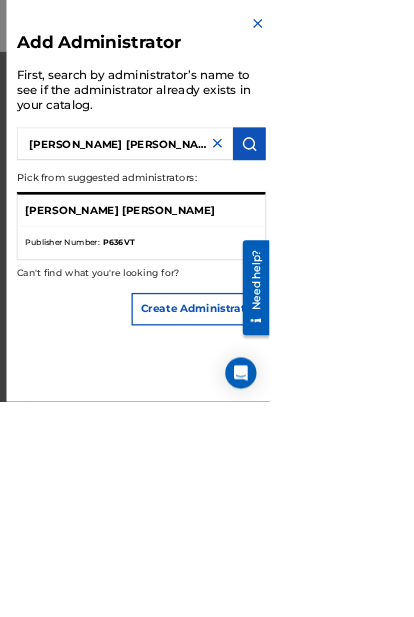 click on "[PERSON_NAME] [PERSON_NAME]" at bounding box center [184, 323] 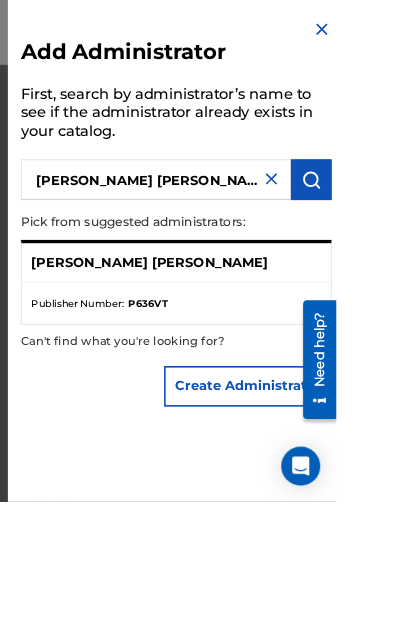click on "[PERSON_NAME] [PERSON_NAME]" at bounding box center [217, 323] 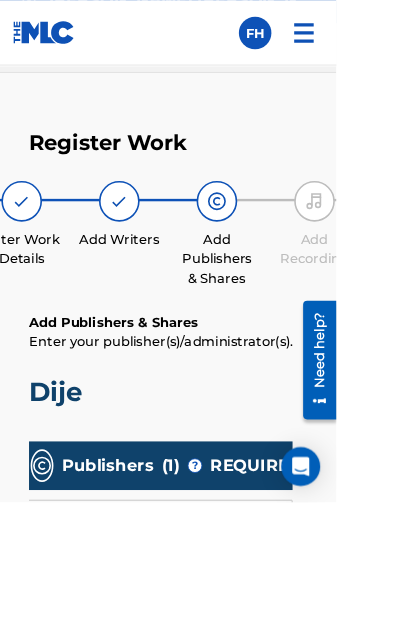 scroll, scrollTop: 109, scrollLeft: 370, axis: both 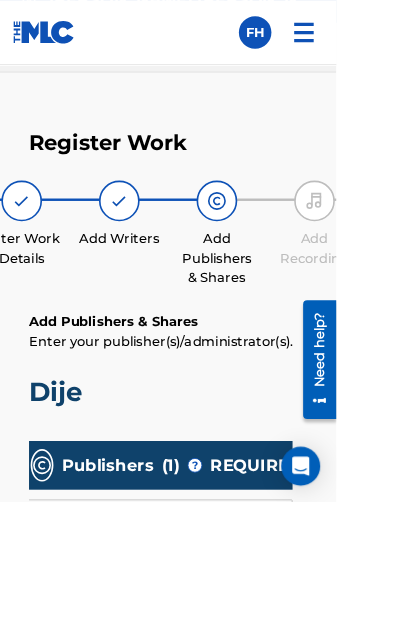 click at bounding box center (147, 247) 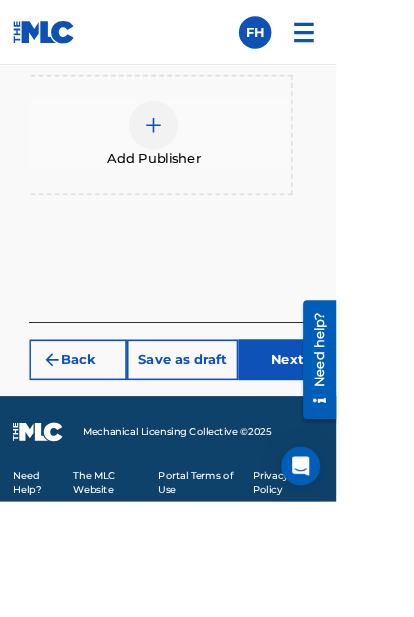 click on "Back" at bounding box center (96, 442) 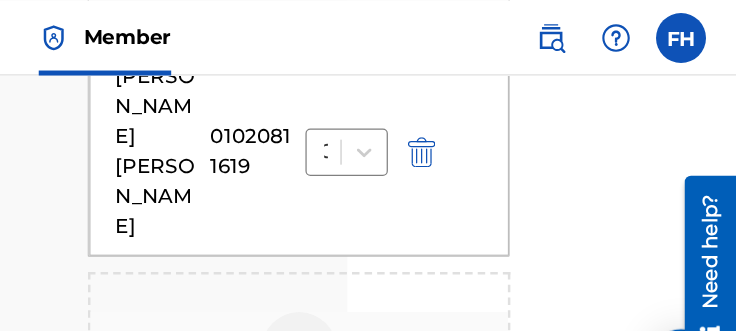 scroll, scrollTop: 796, scrollLeft: 329, axis: both 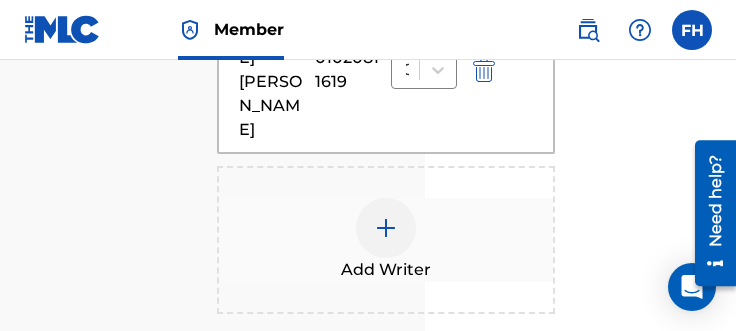 click on "Register Work Search Enter Work Details Add Writers Add Publishers & Shares Add Recording Review Add Writers & Roles Enter all writer(s) and their roles. A full list of writer roles and their definitions can be found in our Help Center article   here. Please note: At least one Composer/Author or Composer writer role is required for all new registrations. Dije Writers ( 1 ) REQUIRED Writer Name Writer IPI Writer Role Remove [PERSON_NAME] [PERSON_NAME] 01020811619 Composer/Author Add Writer Back Save as draft Next" at bounding box center [386, -118] 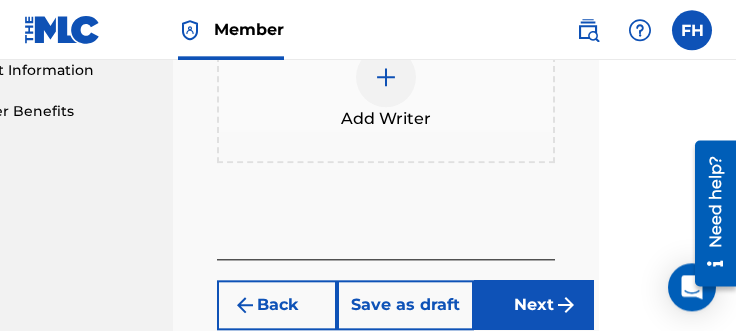scroll, scrollTop: 1009, scrollLeft: 137, axis: both 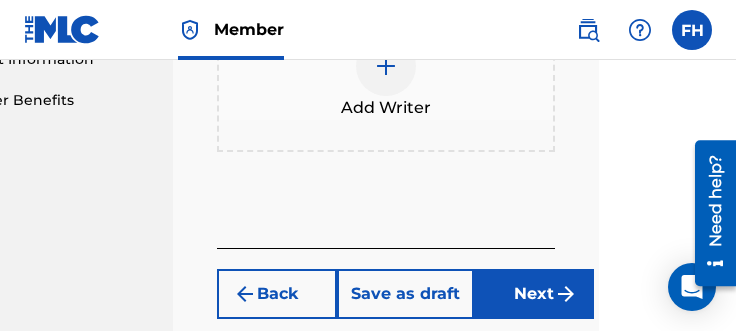 click on "Next" at bounding box center (534, 294) 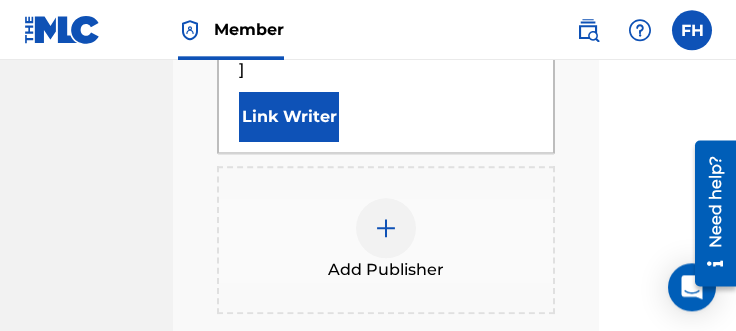 scroll, scrollTop: 1663, scrollLeft: 137, axis: both 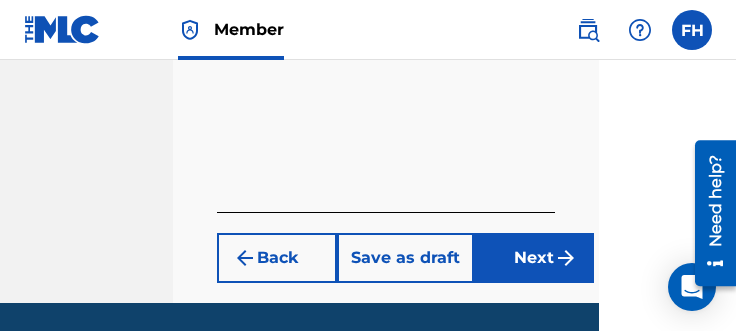 click on "Next" at bounding box center (534, 258) 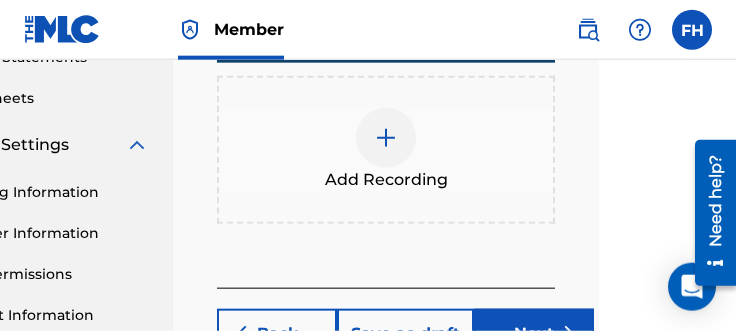 scroll, scrollTop: 750, scrollLeft: 137, axis: both 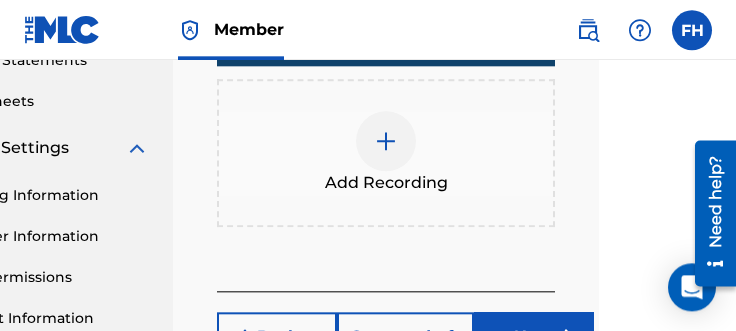 click at bounding box center (386, 141) 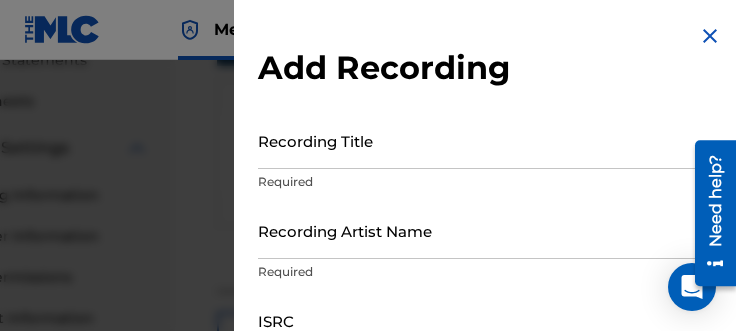 click on "Recording Title" at bounding box center [490, 140] 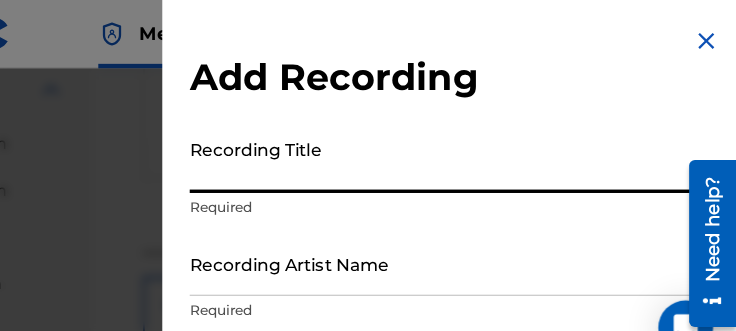 scroll, scrollTop: 750, scrollLeft: 137, axis: both 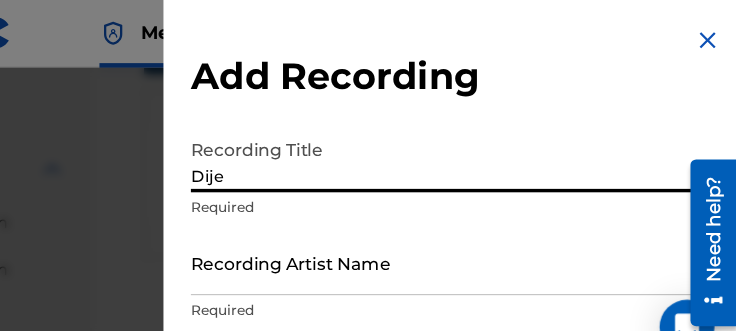 type on "Dije" 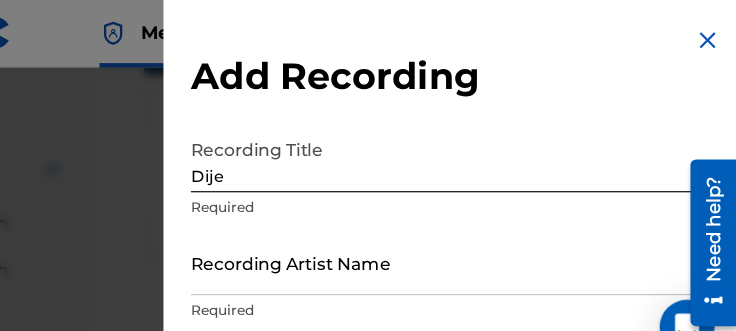 scroll, scrollTop: 751, scrollLeft: 137, axis: both 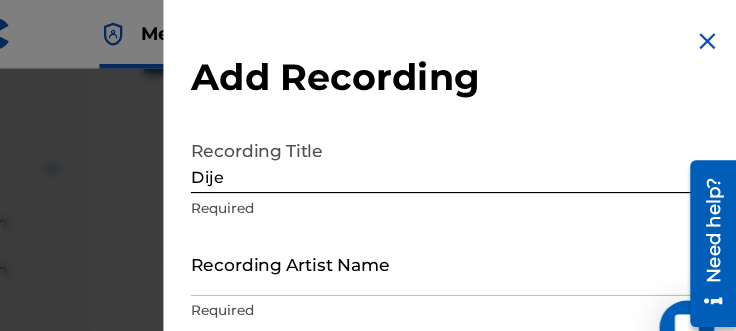 click on "Recording Artist Name" at bounding box center [490, 230] 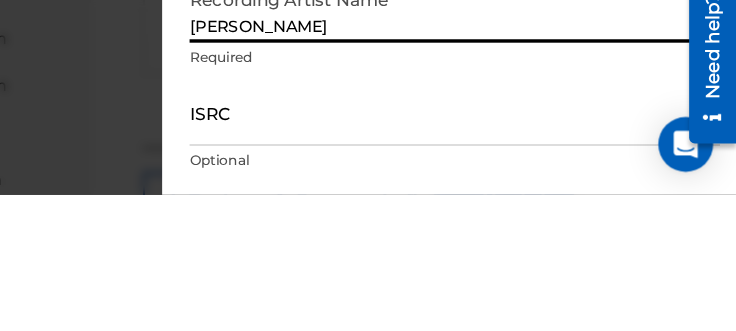 scroll, scrollTop: 76, scrollLeft: 0, axis: vertical 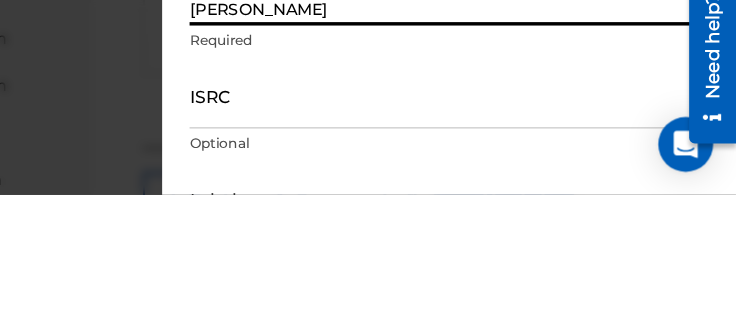 type on "[PERSON_NAME]" 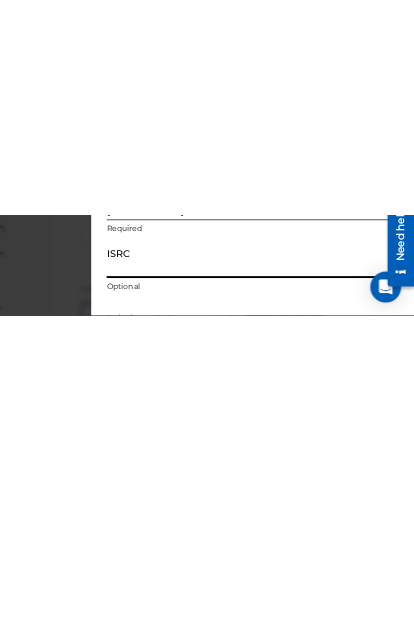 scroll, scrollTop: 1566, scrollLeft: 191, axis: both 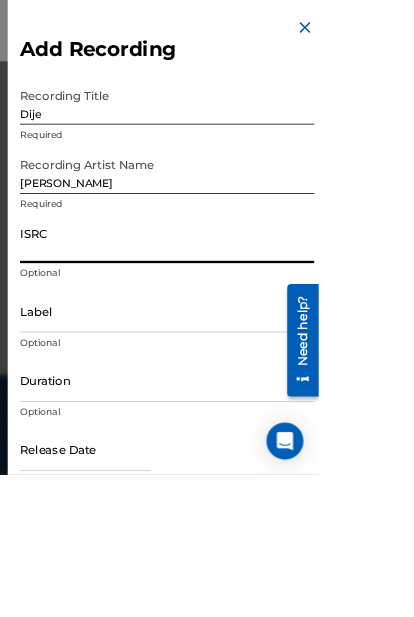 click on "ISRC" at bounding box center (217, 313) 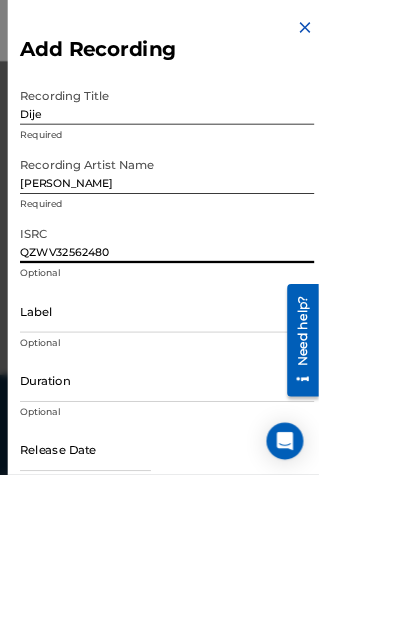 type on "QZWV32562480" 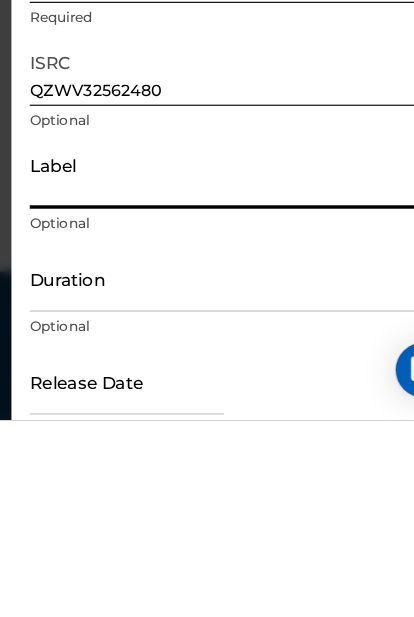 scroll, scrollTop: 880, scrollLeft: 0, axis: vertical 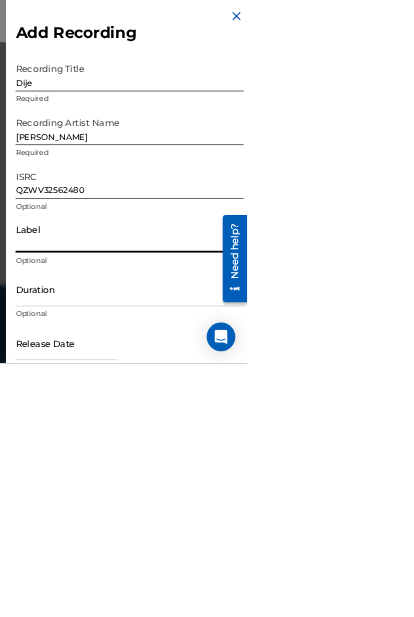 click on "Duration" at bounding box center [217, 493] 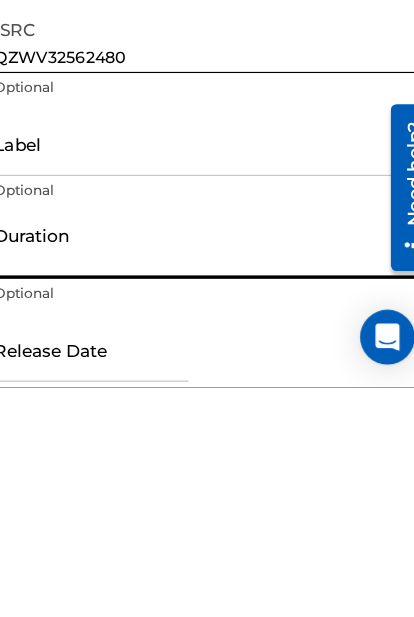 scroll, scrollTop: 936, scrollLeft: 0, axis: vertical 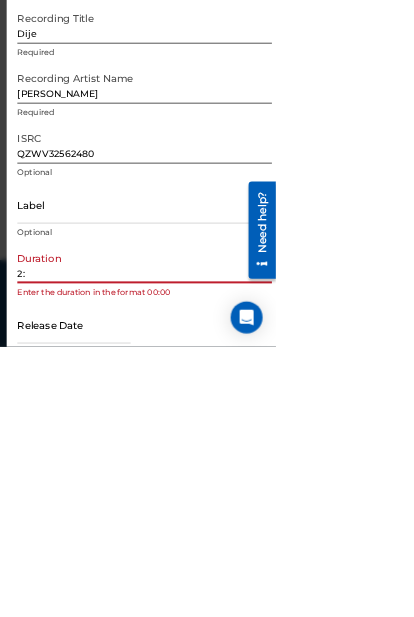 type on "2" 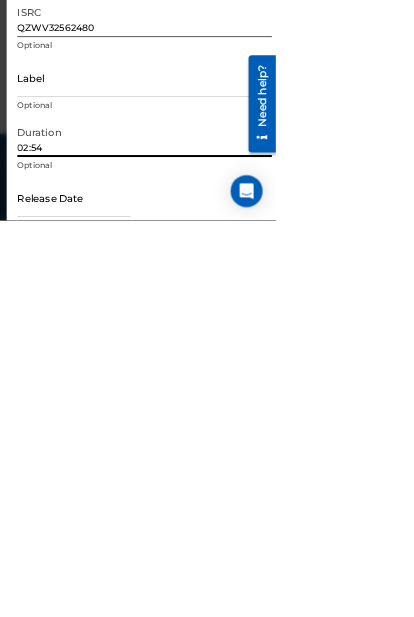 type on "02:54" 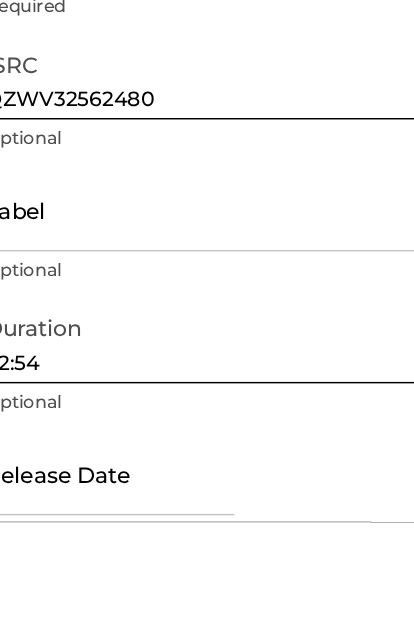 scroll, scrollTop: 1655, scrollLeft: 0, axis: vertical 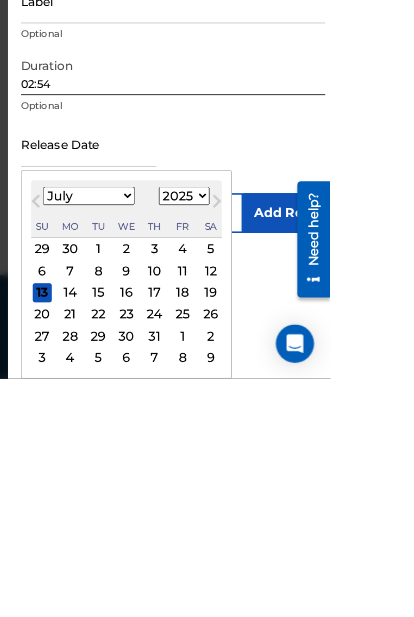click on "16" at bounding box center (159, 508) 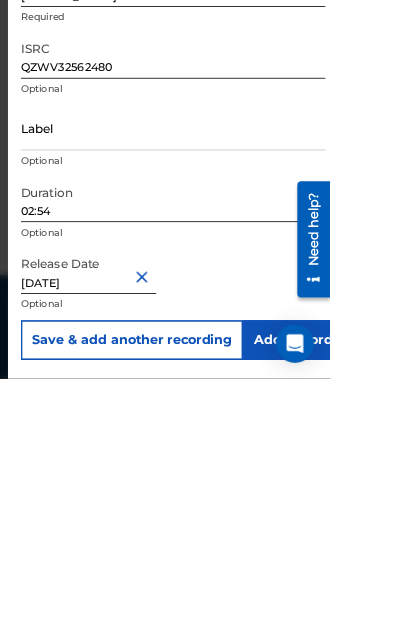 scroll, scrollTop: 114, scrollLeft: 0, axis: vertical 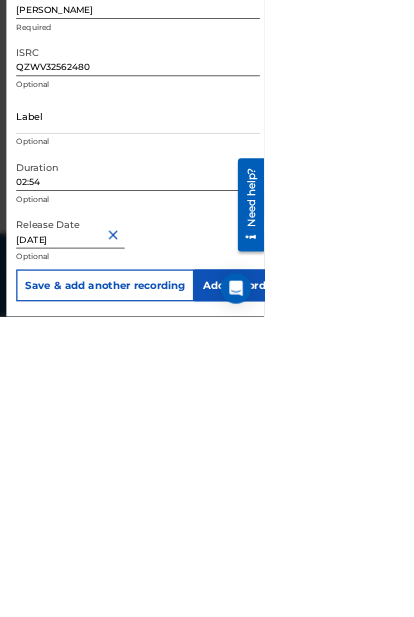 click on "Add Recording" at bounding box center (381, 568) 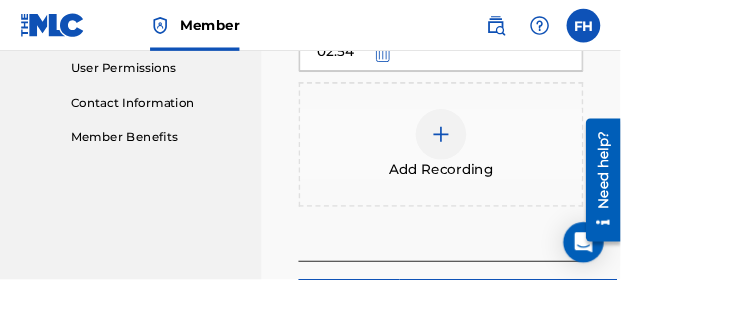 scroll, scrollTop: 945, scrollLeft: 0, axis: vertical 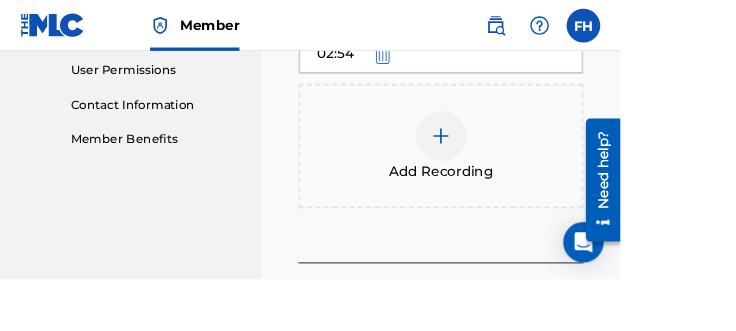 click at bounding box center [523, 161] 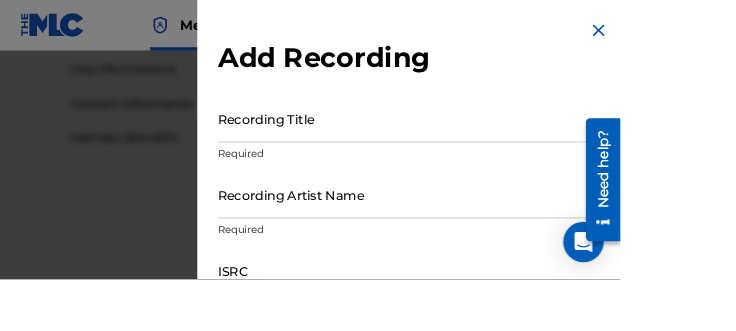 scroll, scrollTop: 0, scrollLeft: 0, axis: both 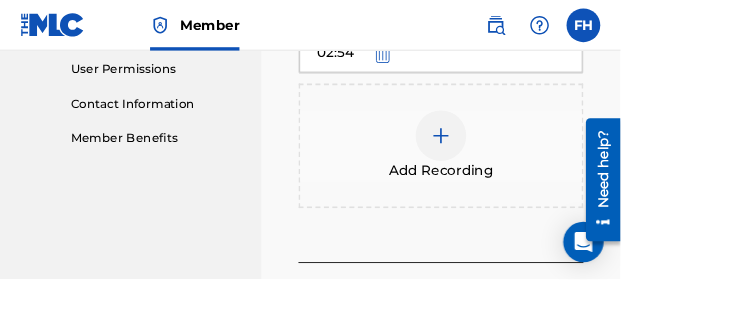 click on "Next" at bounding box center [671, 357] 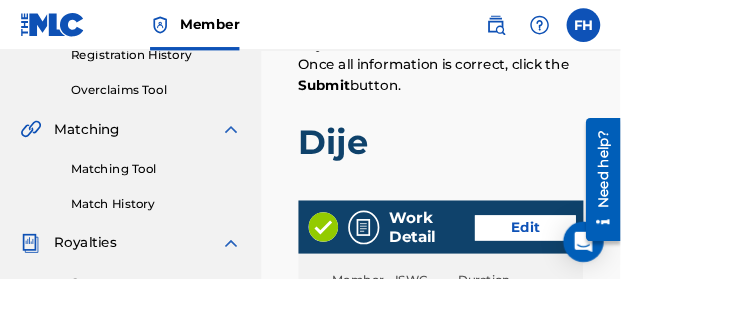 scroll, scrollTop: 395, scrollLeft: 0, axis: vertical 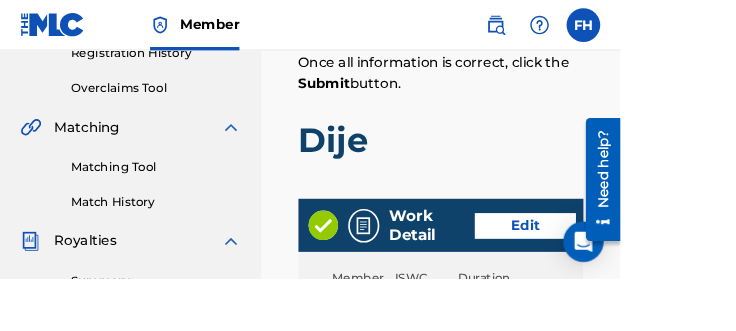 click on "Edit" at bounding box center [623, 268] 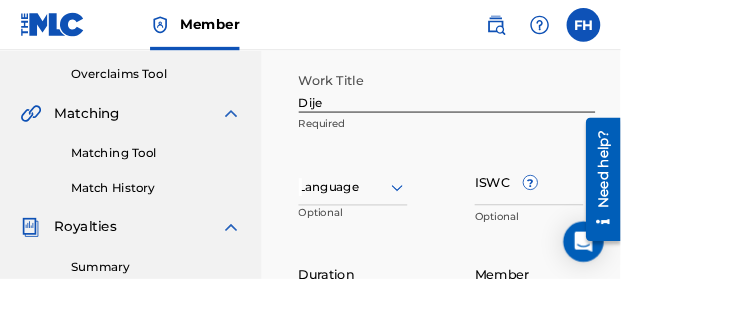 scroll, scrollTop: 412, scrollLeft: 0, axis: vertical 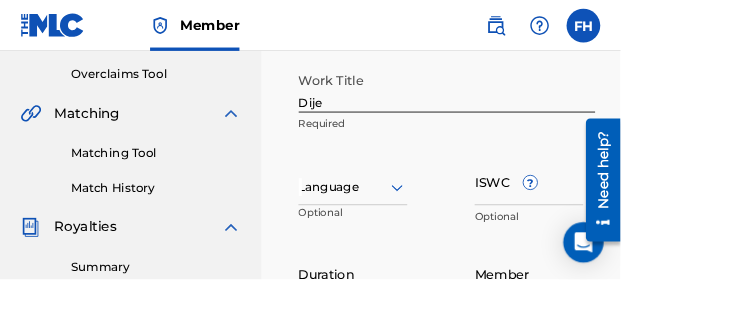 click on "Duration" at bounding box center [418, 324] 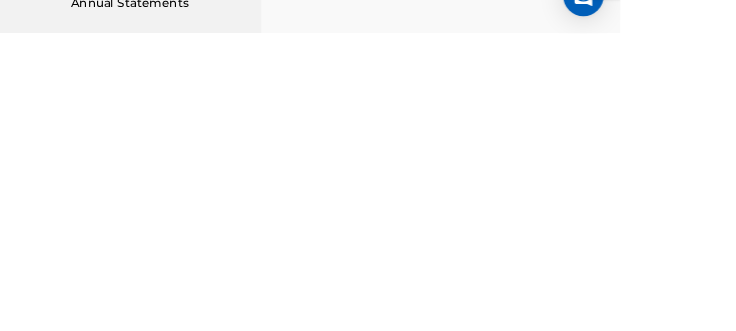 scroll, scrollTop: 513, scrollLeft: 0, axis: vertical 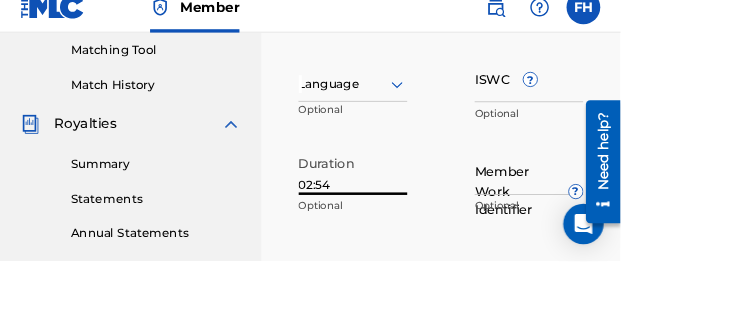 type on "02:54" 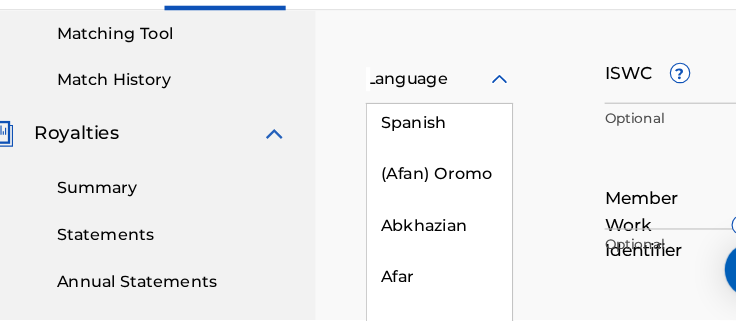 scroll, scrollTop: 52, scrollLeft: 0, axis: vertical 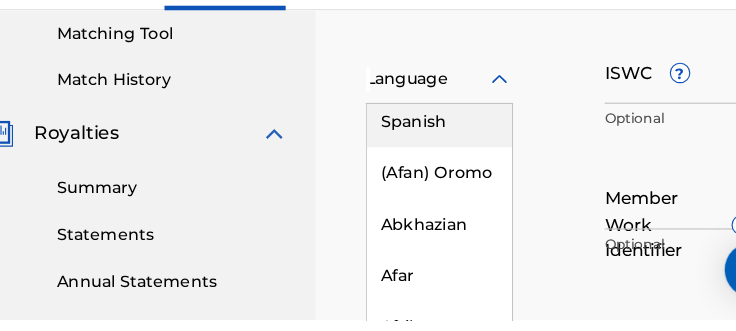 click on "Spanish" at bounding box center (418, 157) 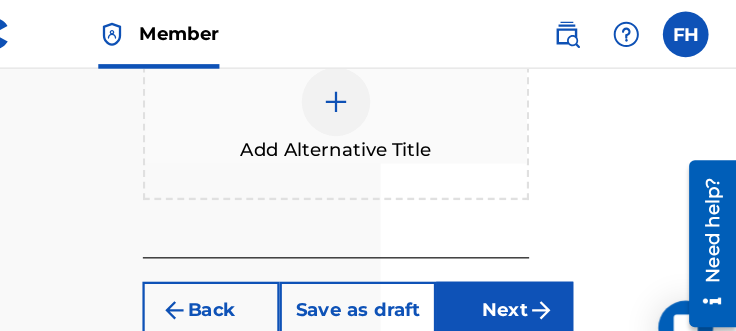 scroll, scrollTop: 954, scrollLeft: 329, axis: both 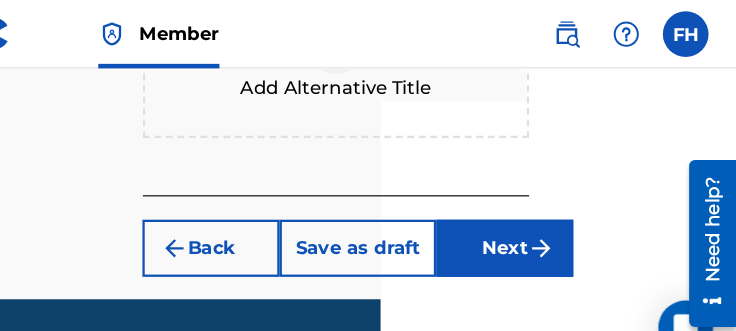click on "Next" at bounding box center [534, 217] 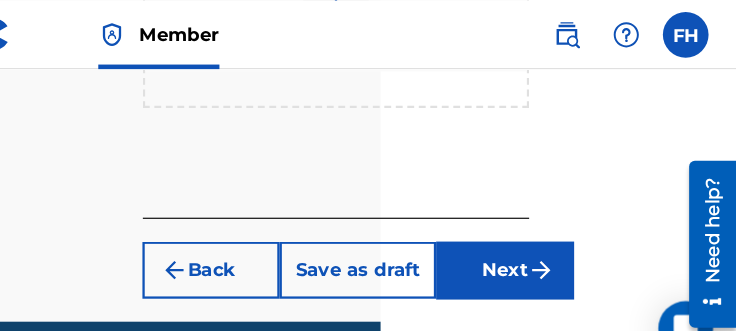 scroll, scrollTop: 1066, scrollLeft: 329, axis: both 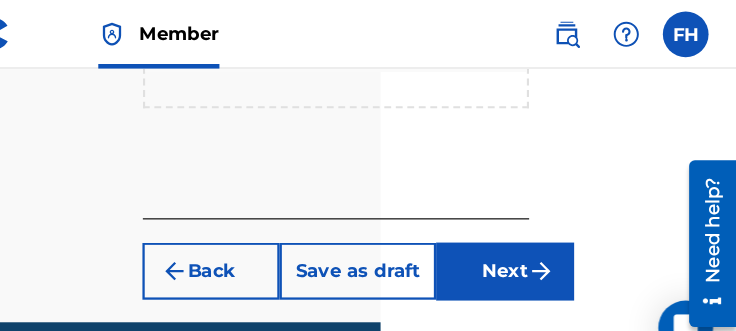 click at bounding box center [566, 237] 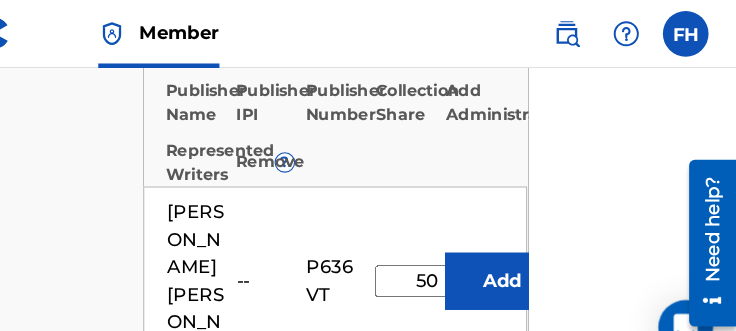 scroll, scrollTop: 546, scrollLeft: 329, axis: both 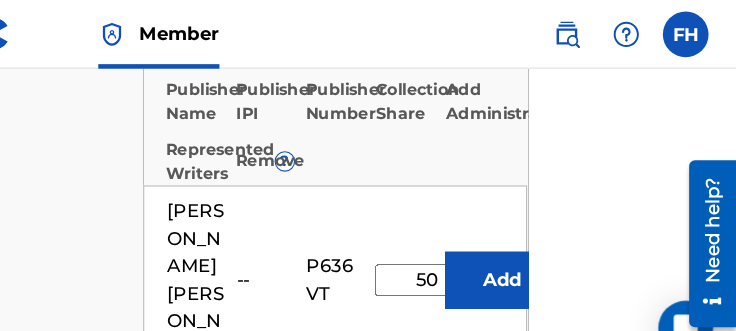 click on "50" at bounding box center (466, 245) 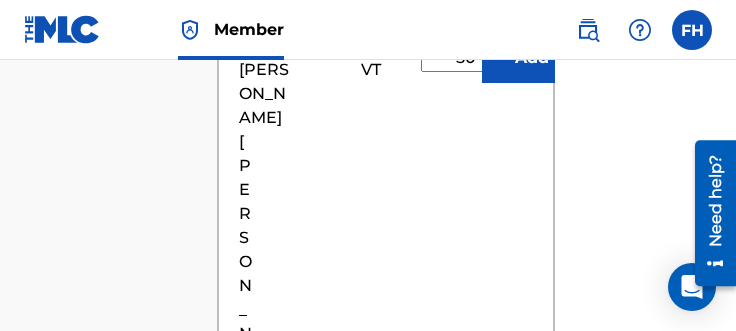 scroll, scrollTop: 546, scrollLeft: 329, axis: both 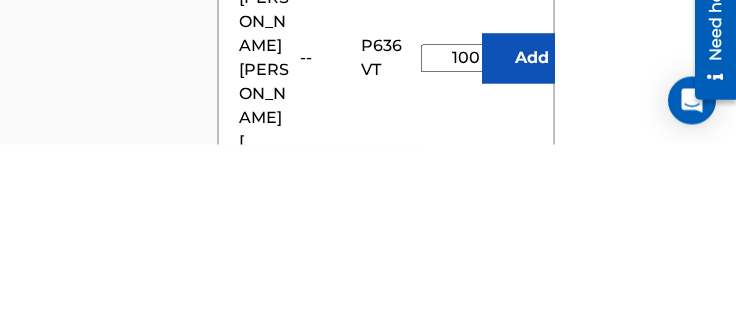 type on "100" 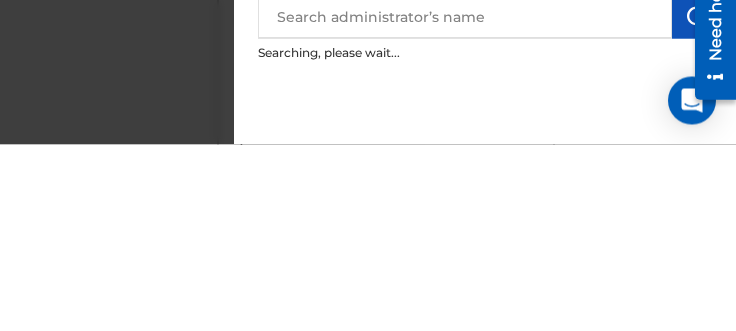 scroll, scrollTop: 733, scrollLeft: 329, axis: both 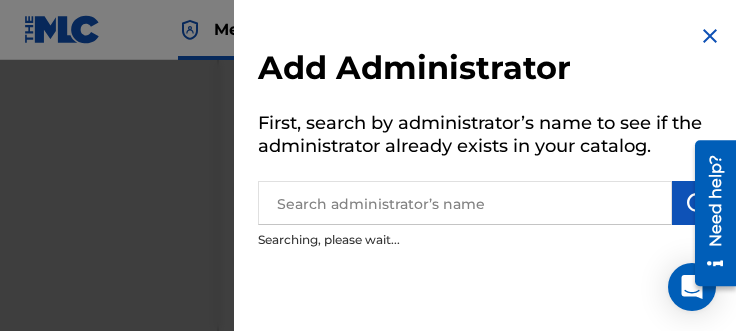 click at bounding box center [710, 36] 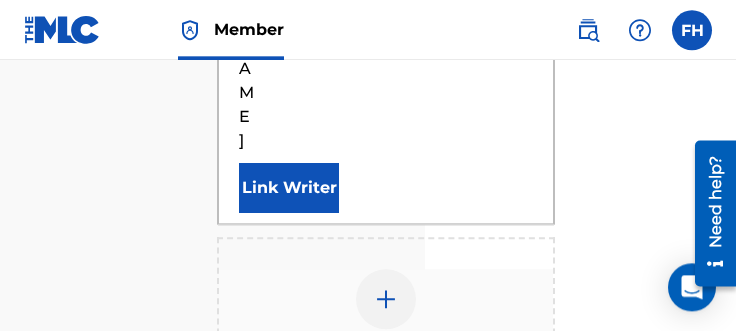 click on "Link Writer" at bounding box center (289, 188) 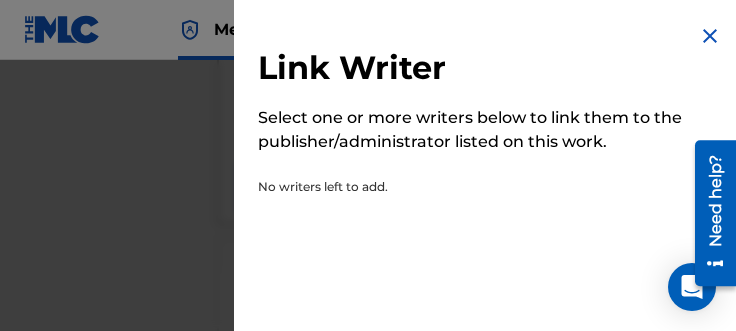 click at bounding box center [710, 36] 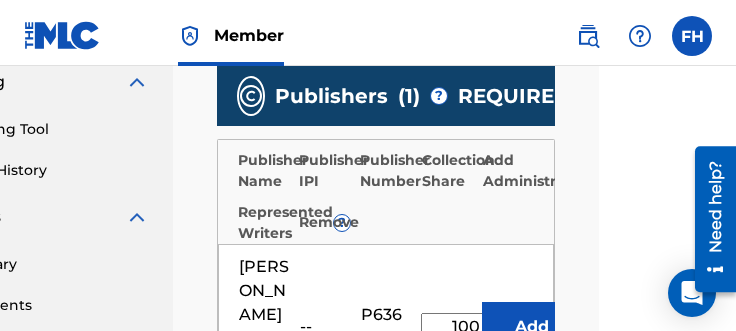 scroll, scrollTop: 464, scrollLeft: 137, axis: both 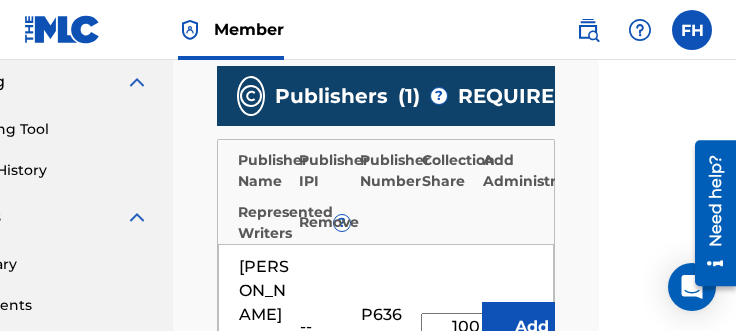 click on "REQUIRED" at bounding box center (514, 96) 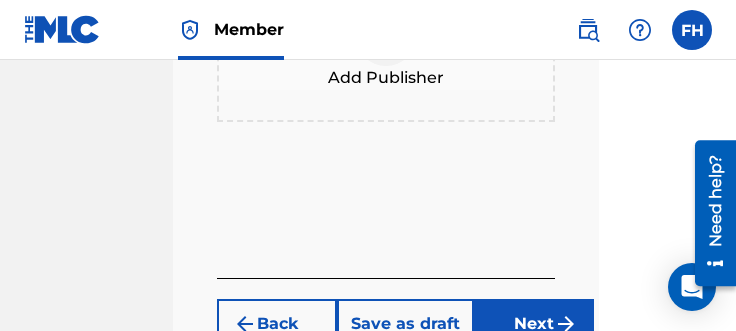 scroll, scrollTop: 1663, scrollLeft: 137, axis: both 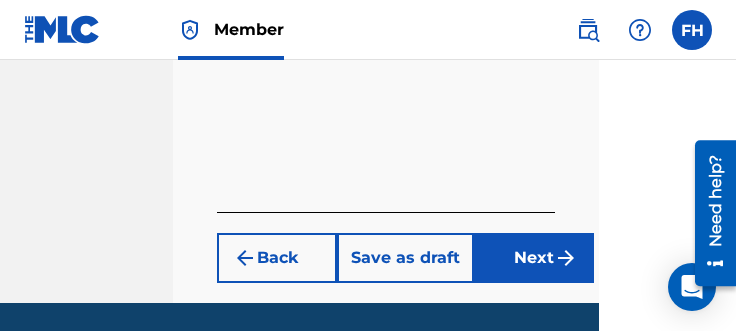 click on "Next" at bounding box center [534, 258] 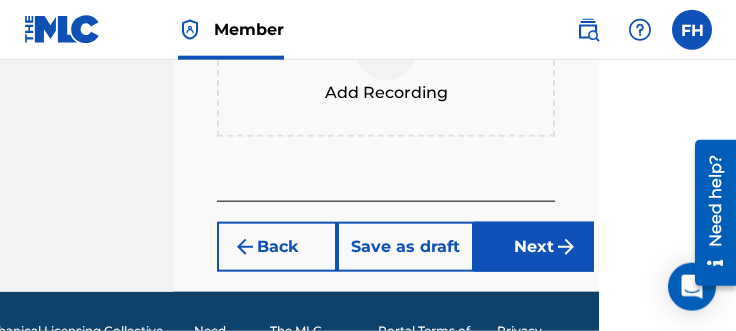scroll, scrollTop: 1068, scrollLeft: 137, axis: both 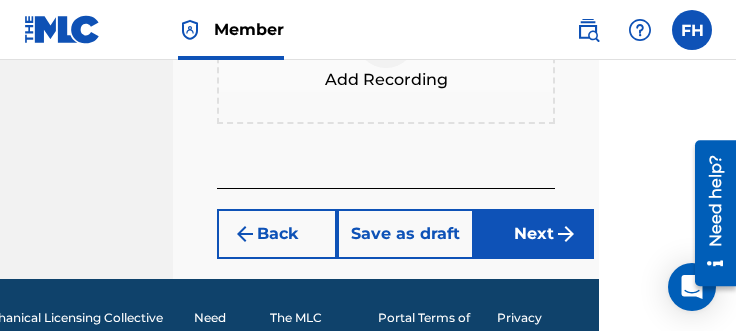 click at bounding box center (566, 234) 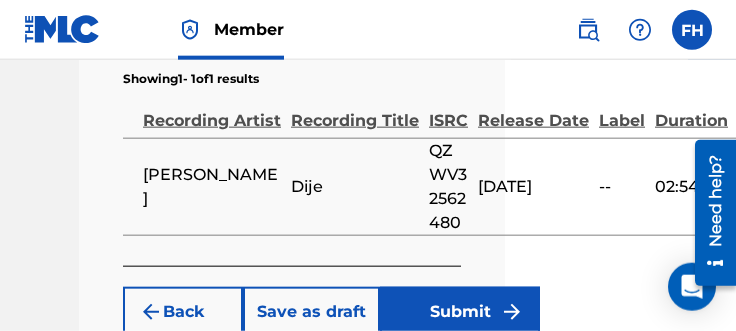 scroll, scrollTop: 1766, scrollLeft: 231, axis: both 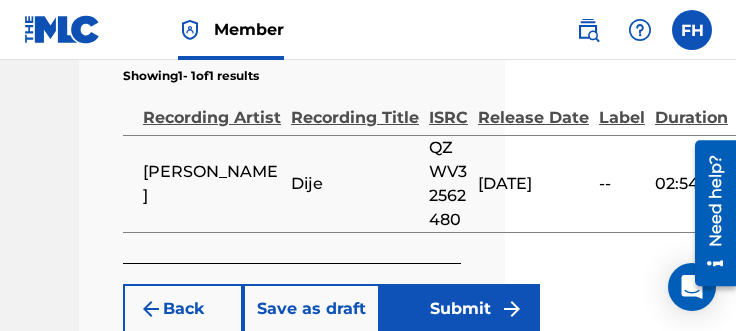 click on "Submit" at bounding box center [460, 309] 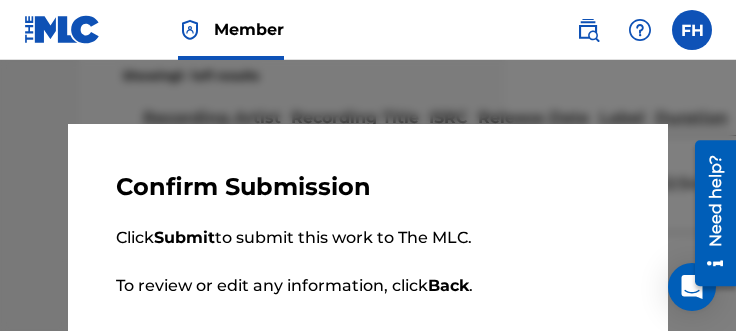 click on "Submit" at bounding box center [505, 371] 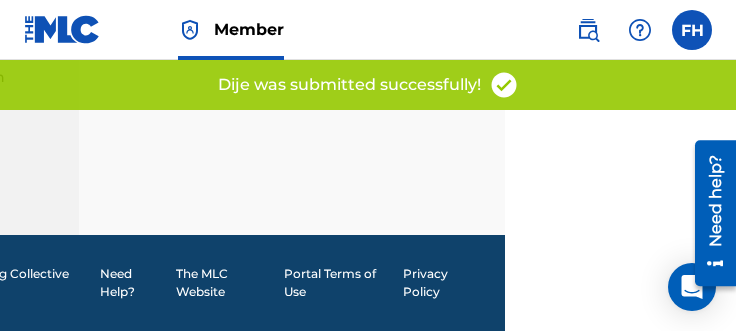 scroll, scrollTop: 0, scrollLeft: 0, axis: both 